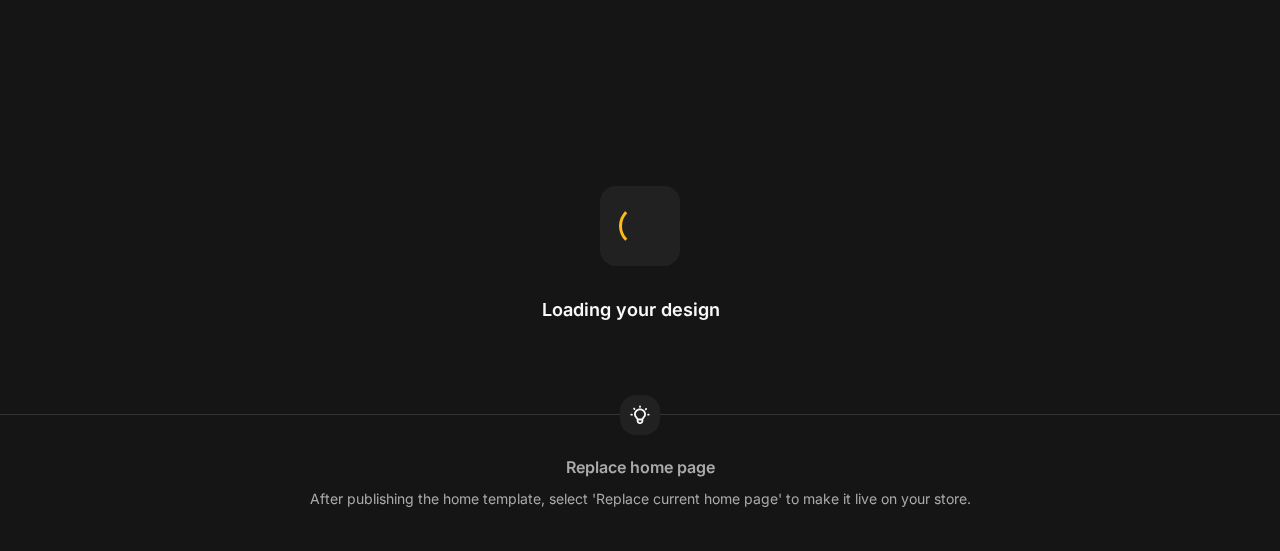 scroll, scrollTop: 0, scrollLeft: 0, axis: both 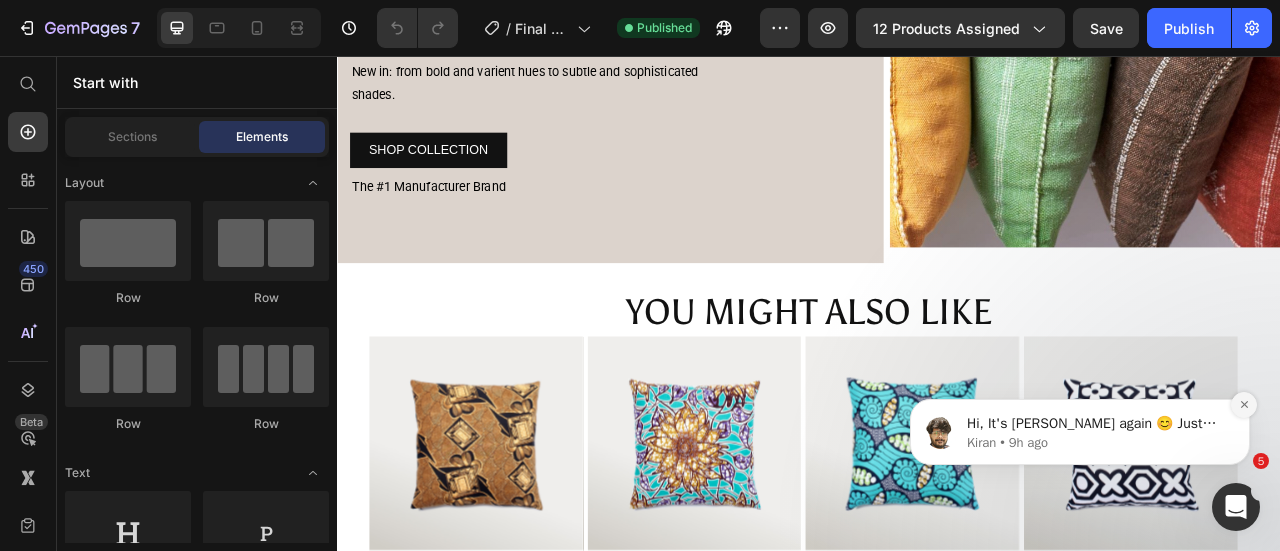click 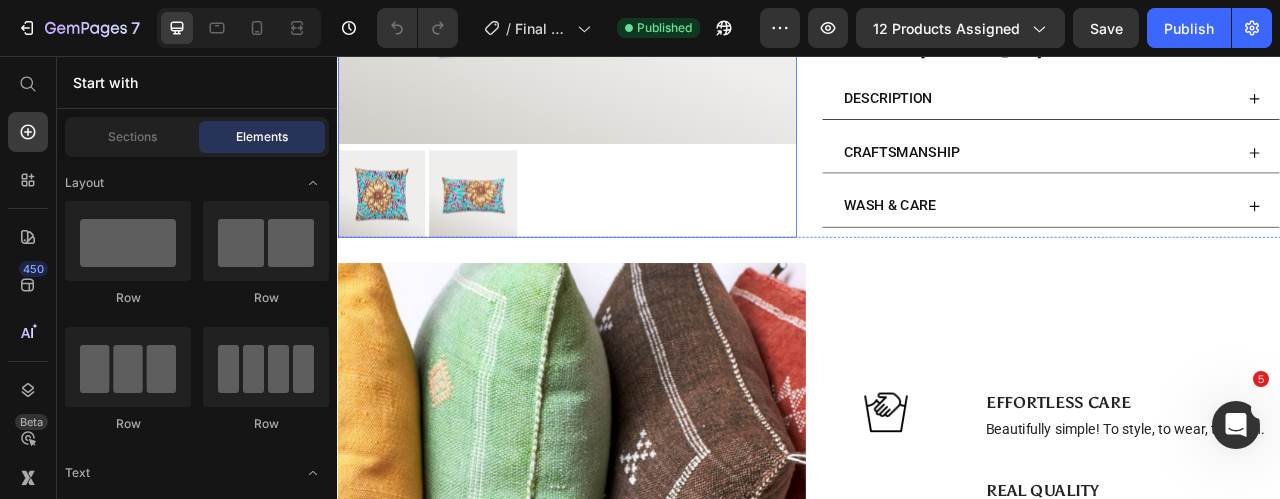 scroll, scrollTop: 514, scrollLeft: 0, axis: vertical 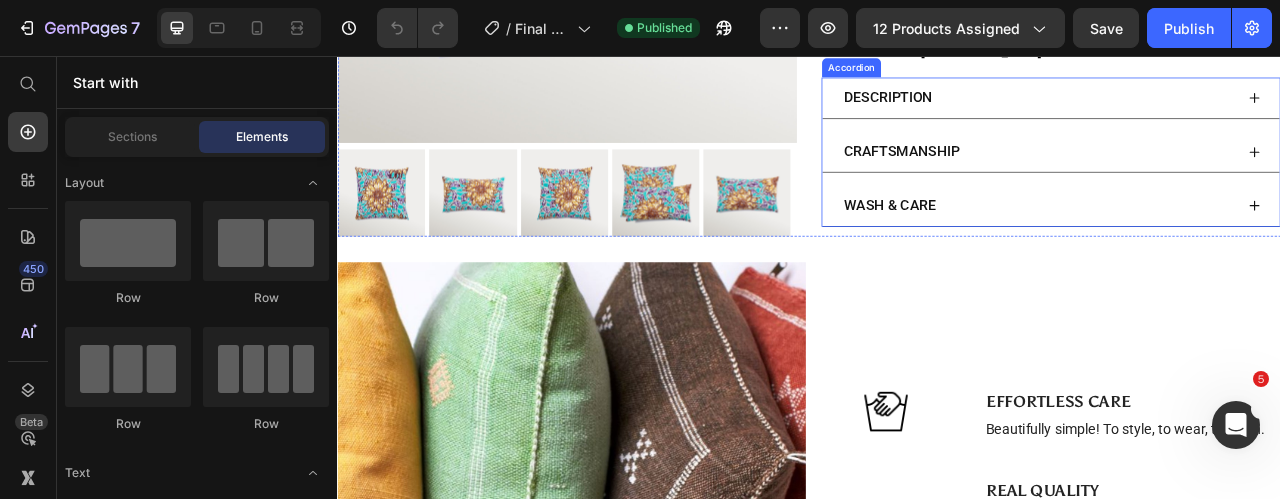 click on "CRAFTSMANSHIP" at bounding box center [1229, 178] 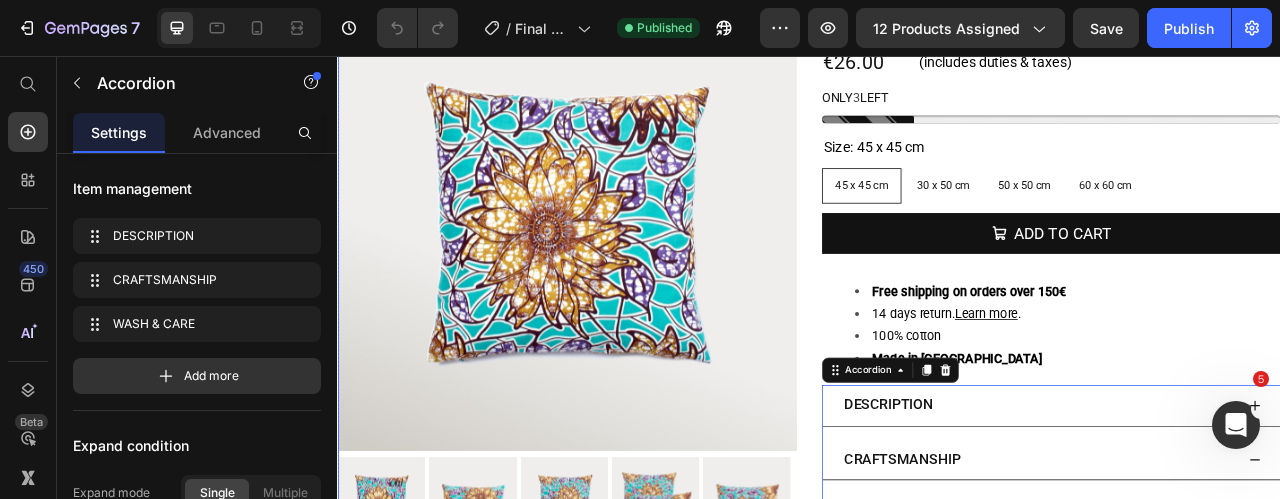 scroll, scrollTop: 0, scrollLeft: 0, axis: both 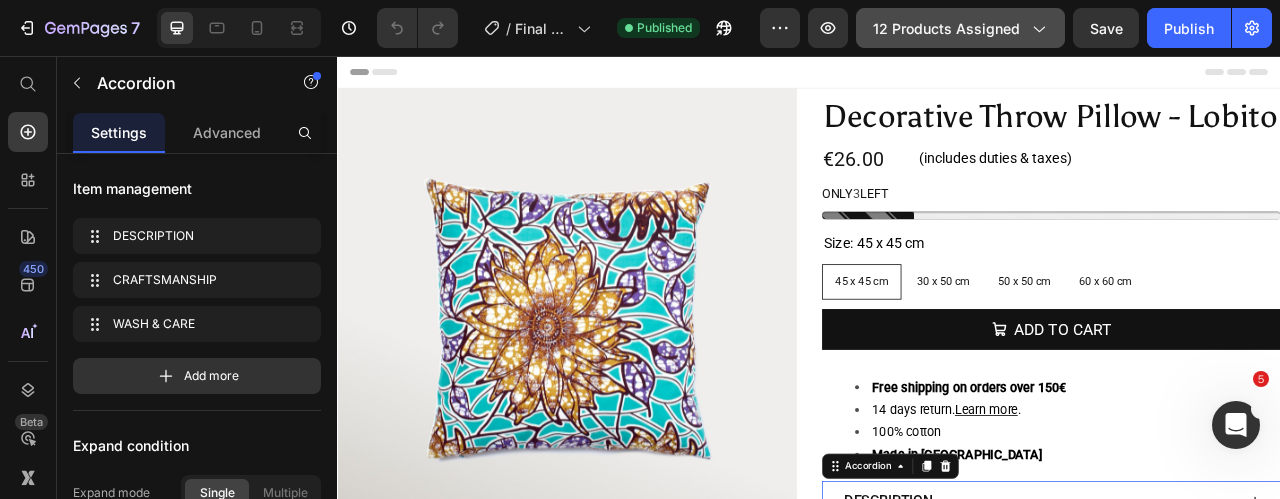 click on "12 products assigned" at bounding box center [960, 28] 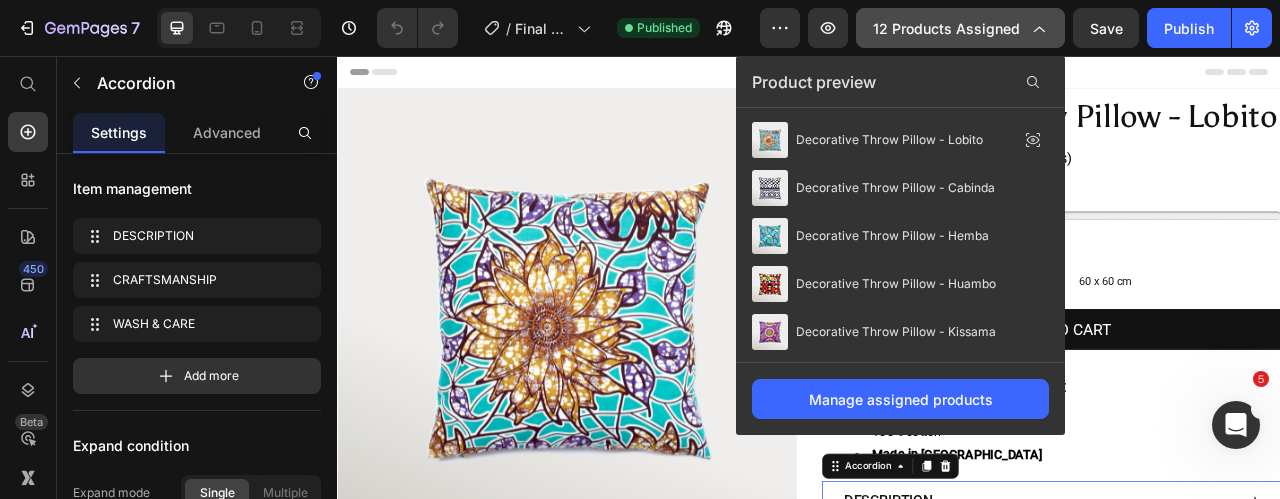 drag, startPoint x: 942, startPoint y: 21, endPoint x: 743, endPoint y: 75, distance: 206.1965 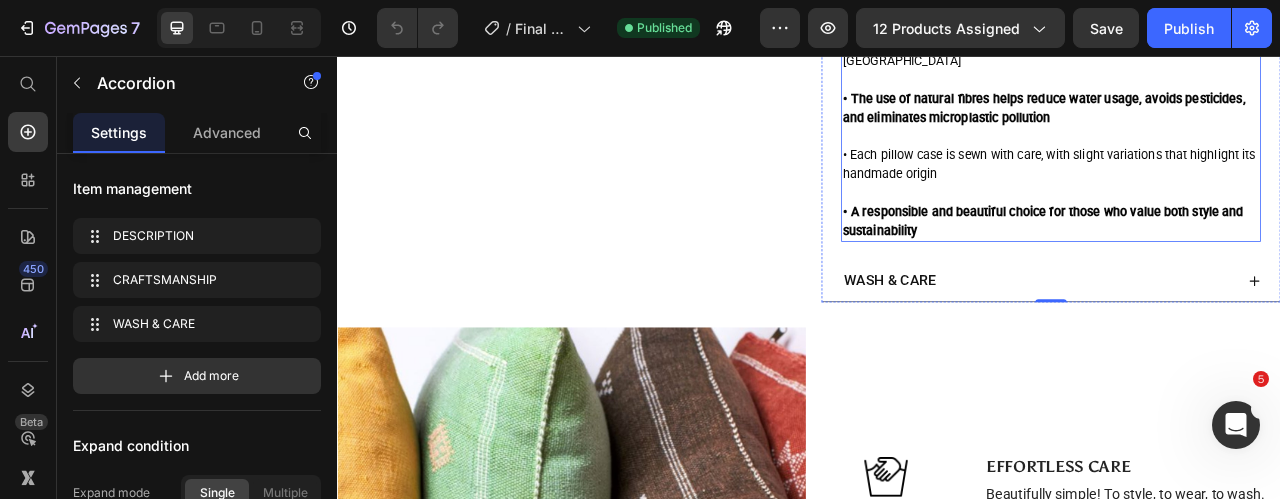 scroll, scrollTop: 775, scrollLeft: 0, axis: vertical 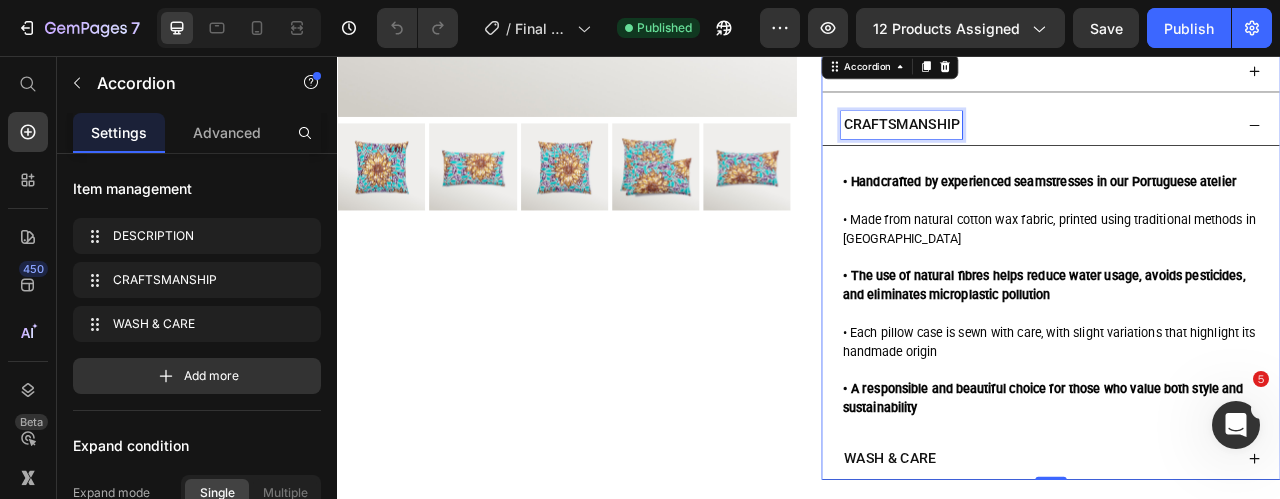 click on "CRAFTSMANSHIP" at bounding box center (1055, 142) 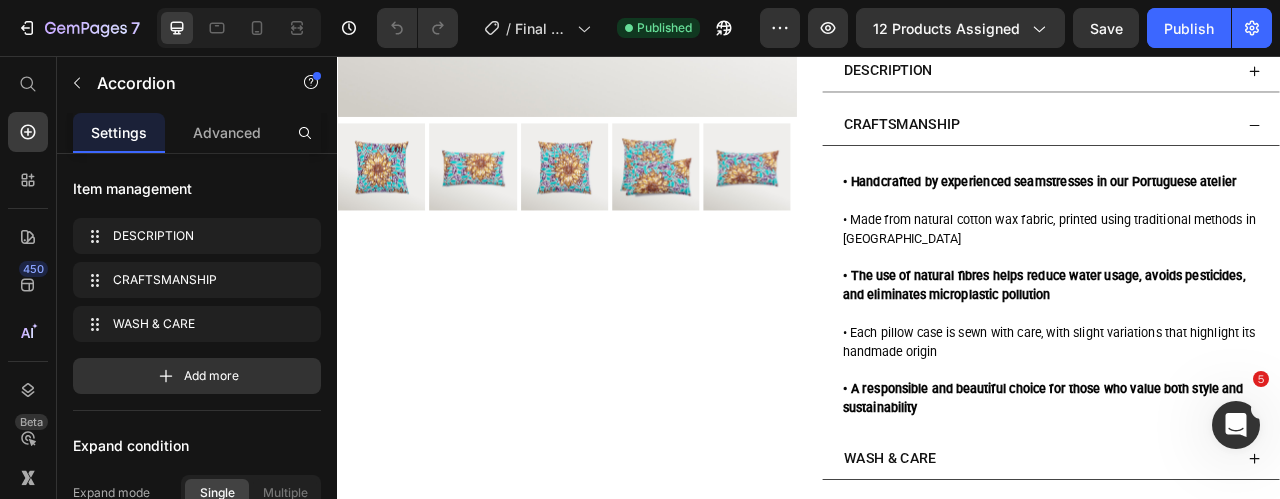 click on "CRAFTSMANSHIP" at bounding box center [1229, 144] 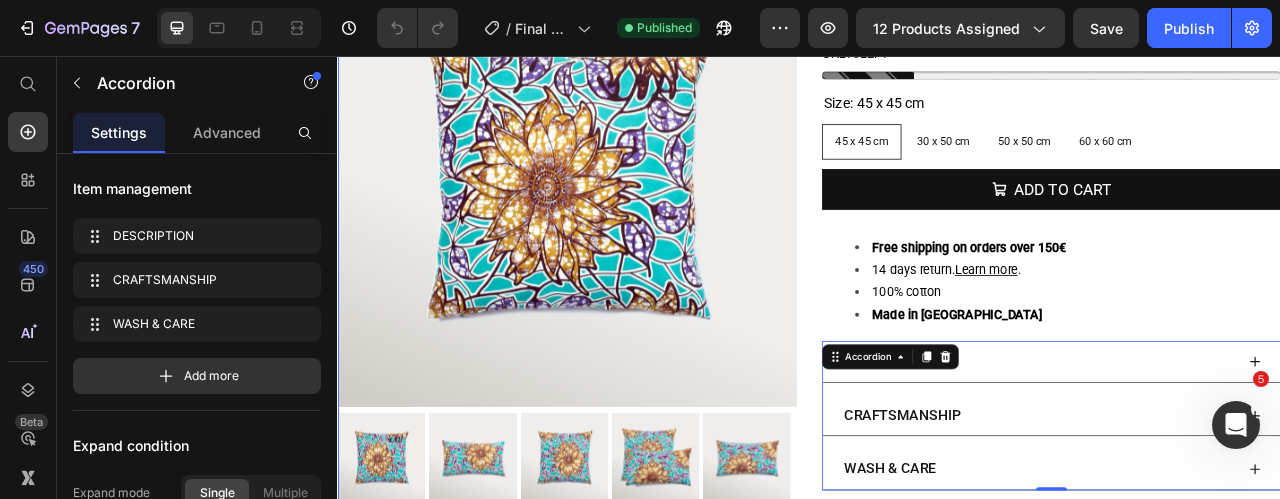 scroll, scrollTop: 173, scrollLeft: 0, axis: vertical 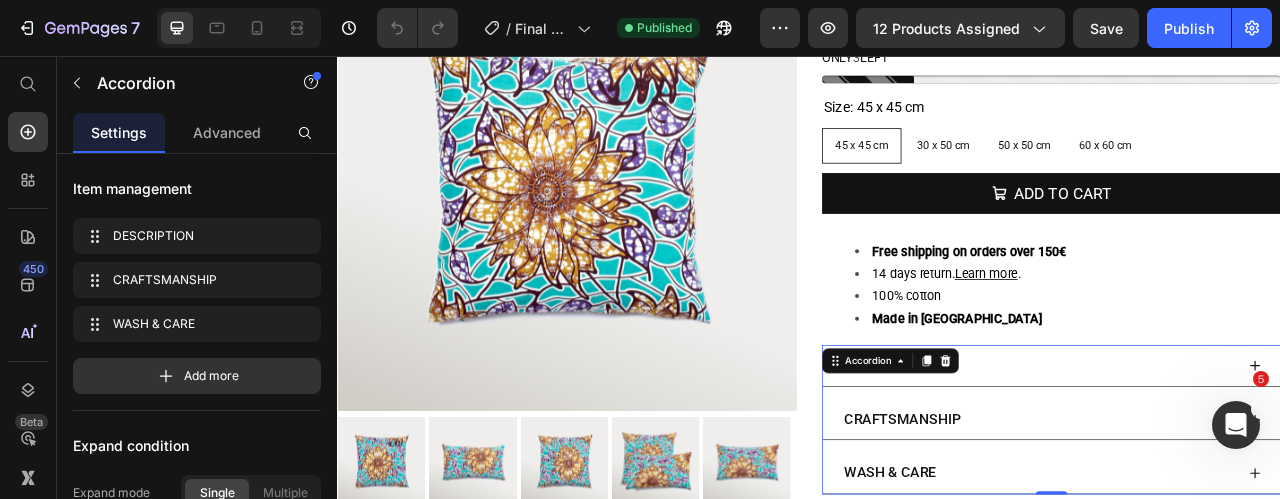 click on "DESCRIPTION" at bounding box center (1229, 450) 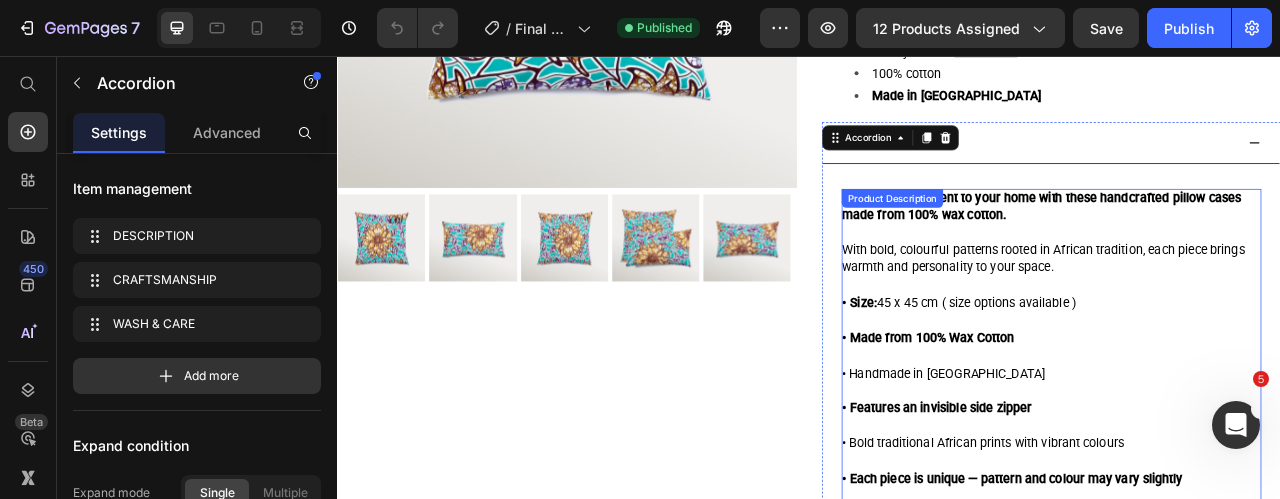 scroll, scrollTop: 405, scrollLeft: 0, axis: vertical 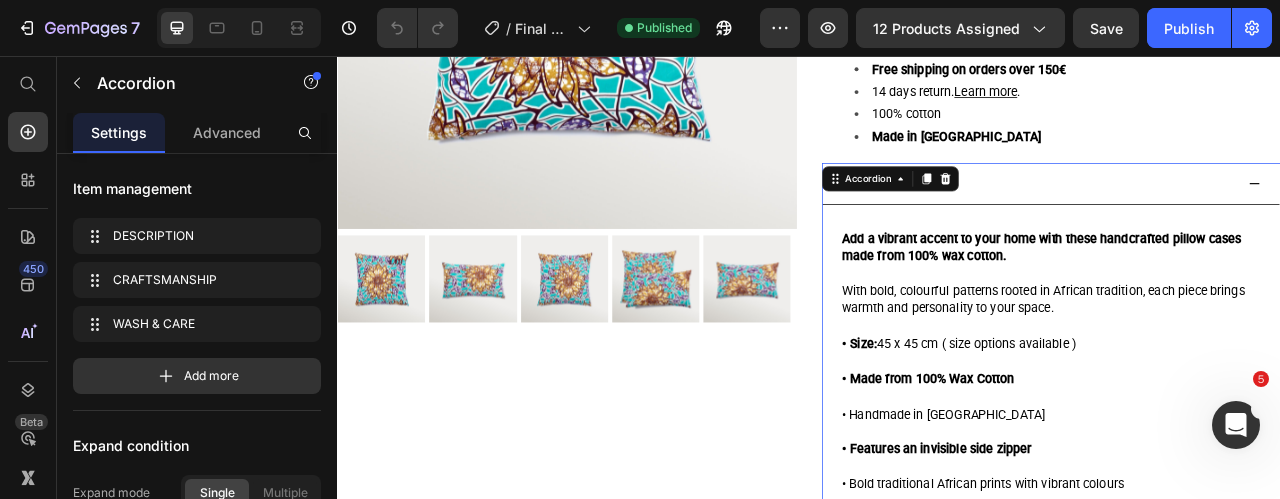 click 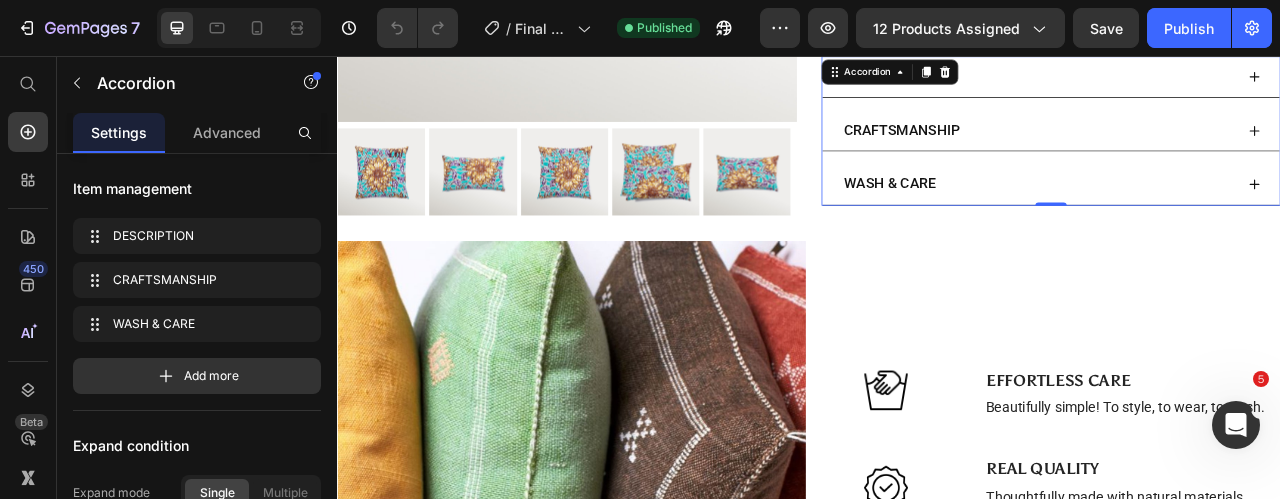 scroll, scrollTop: 540, scrollLeft: 0, axis: vertical 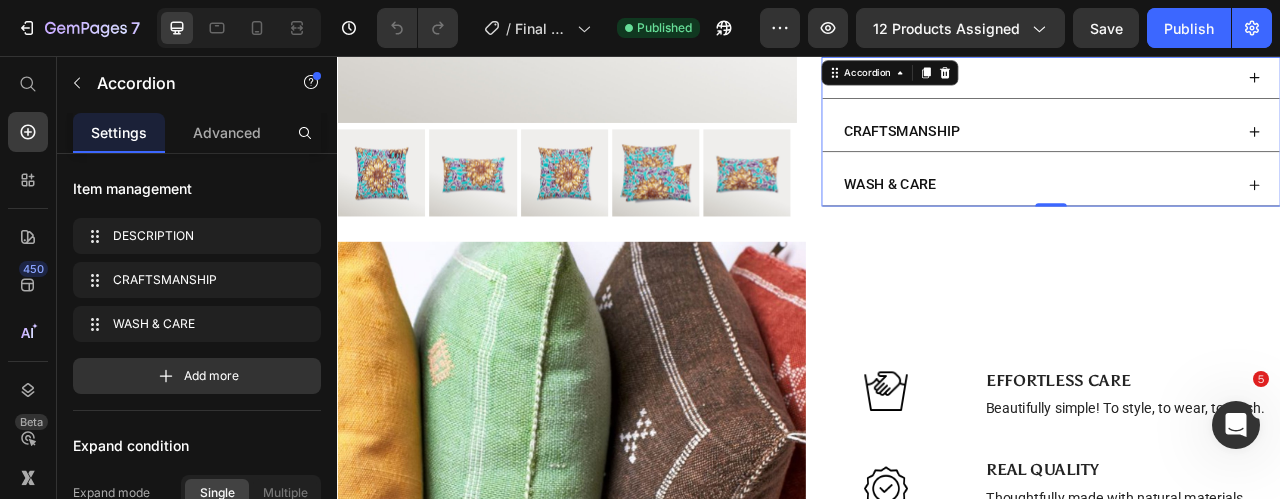 click on "WASH & CARE" at bounding box center (1229, 220) 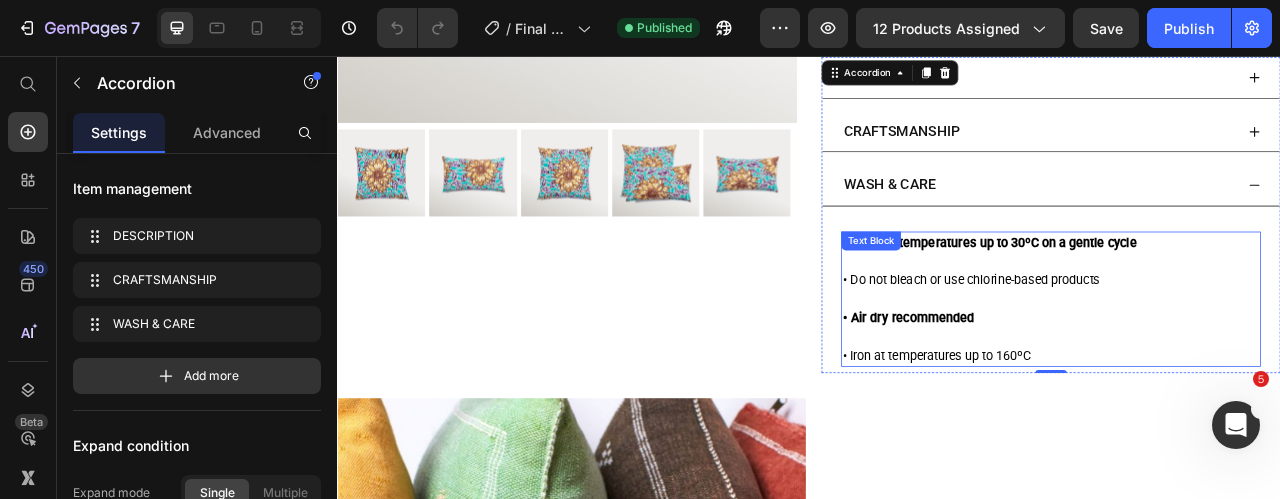 click at bounding box center (1245, 317) 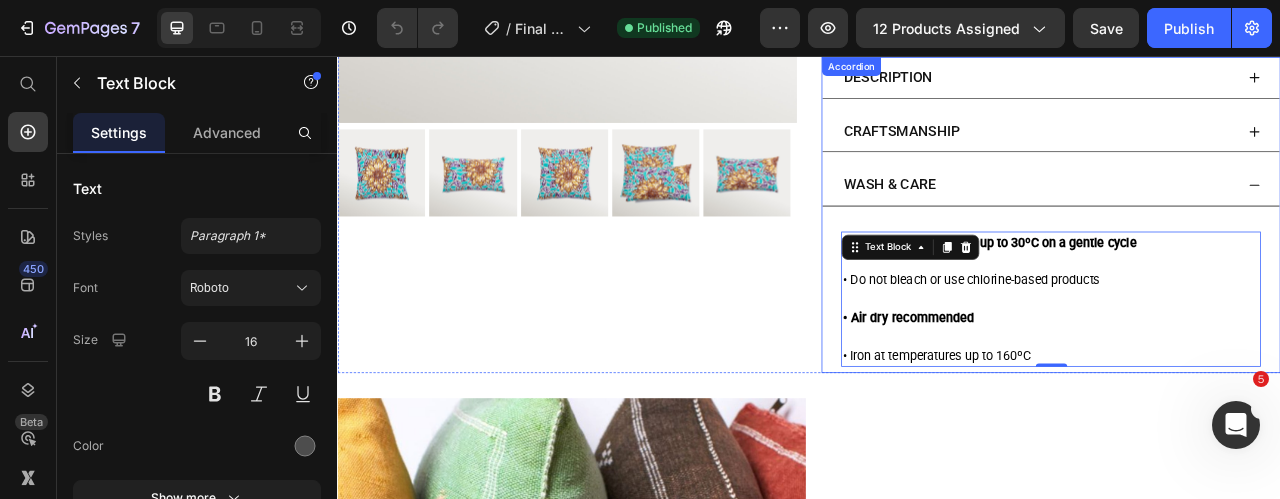 click on "WASH & CARE" at bounding box center (1245, 220) 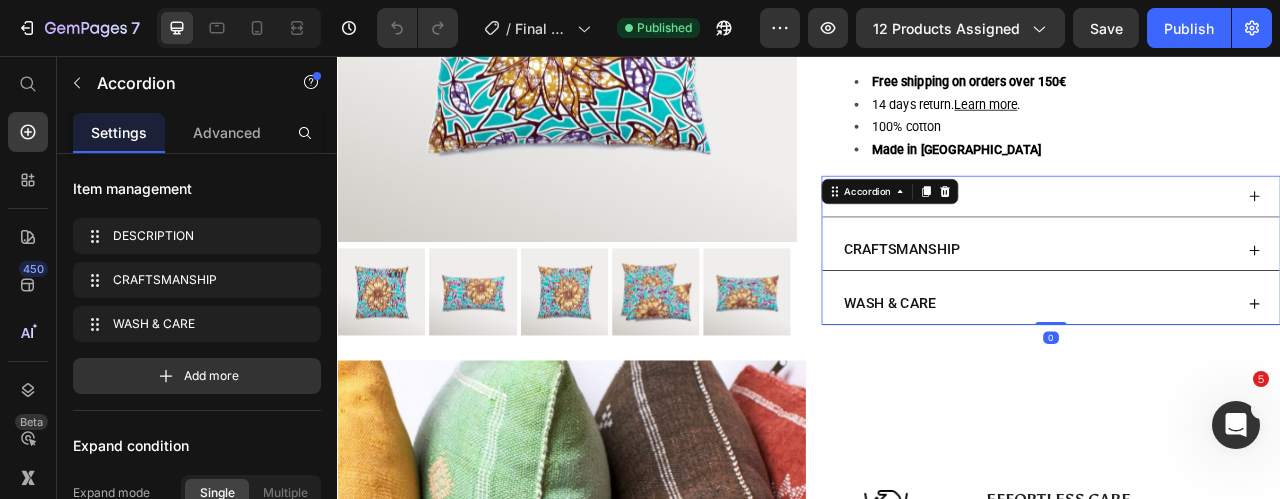 scroll, scrollTop: 388, scrollLeft: 0, axis: vertical 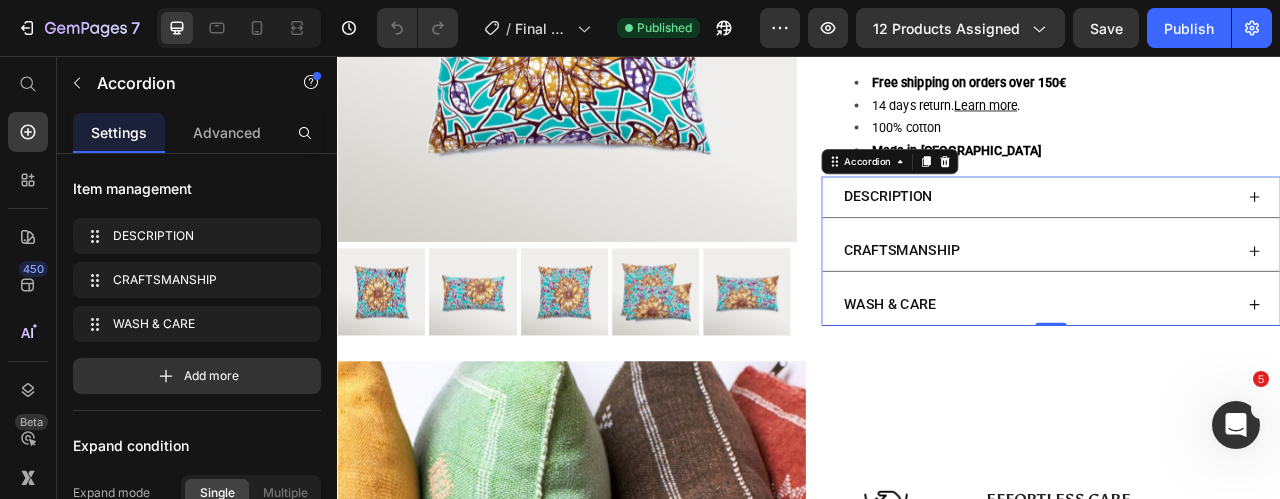 click on "DESCRIPTION" at bounding box center [1229, 235] 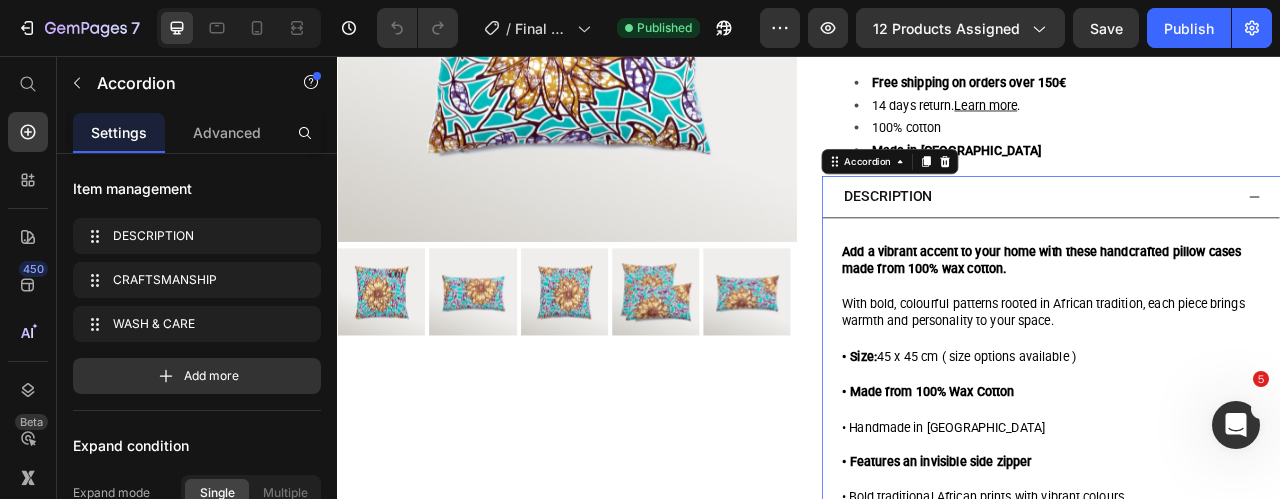 click on "DESCRIPTION" at bounding box center [1229, 235] 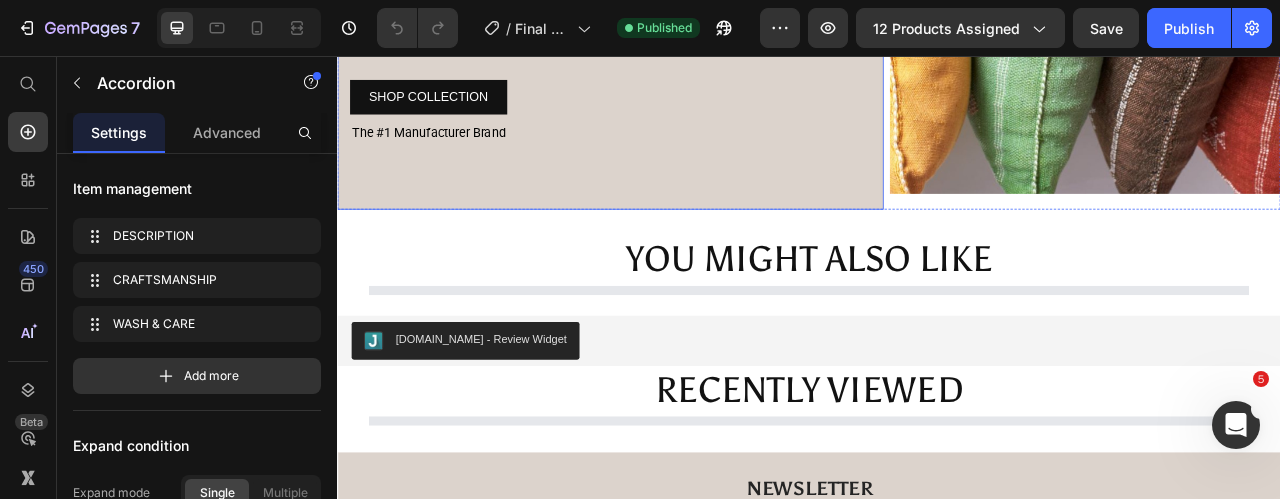scroll, scrollTop: 1609, scrollLeft: 0, axis: vertical 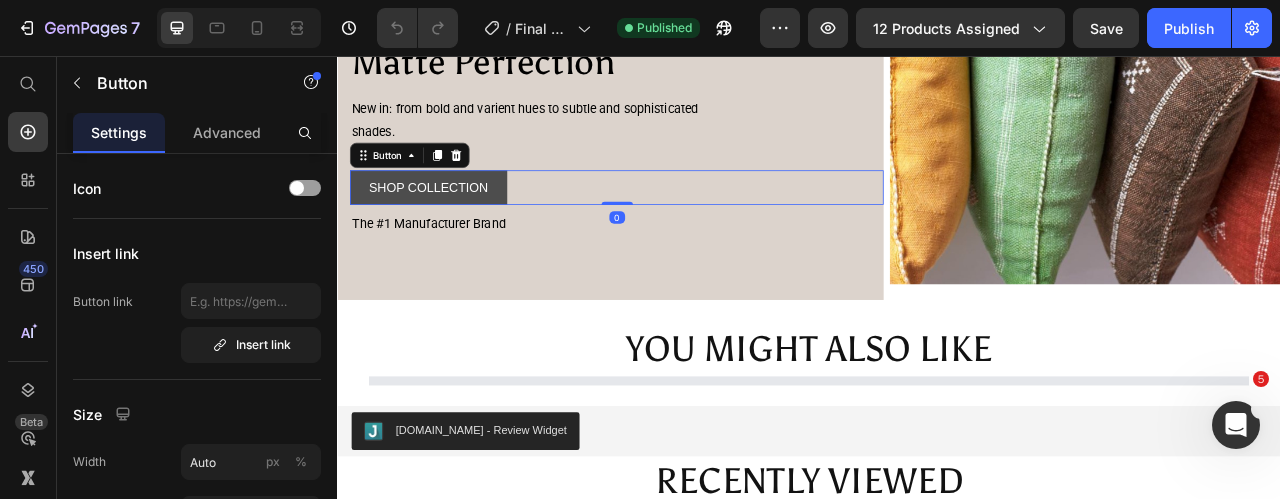 click on "SHOP COLLECTION" at bounding box center (453, 223) 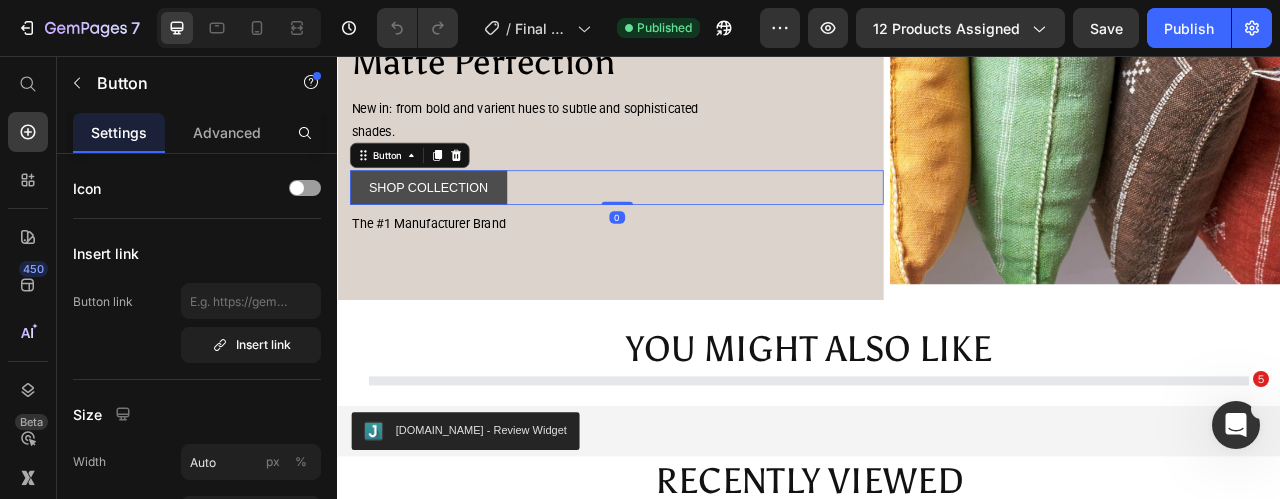 click on "SHOP COLLECTION" at bounding box center [453, 223] 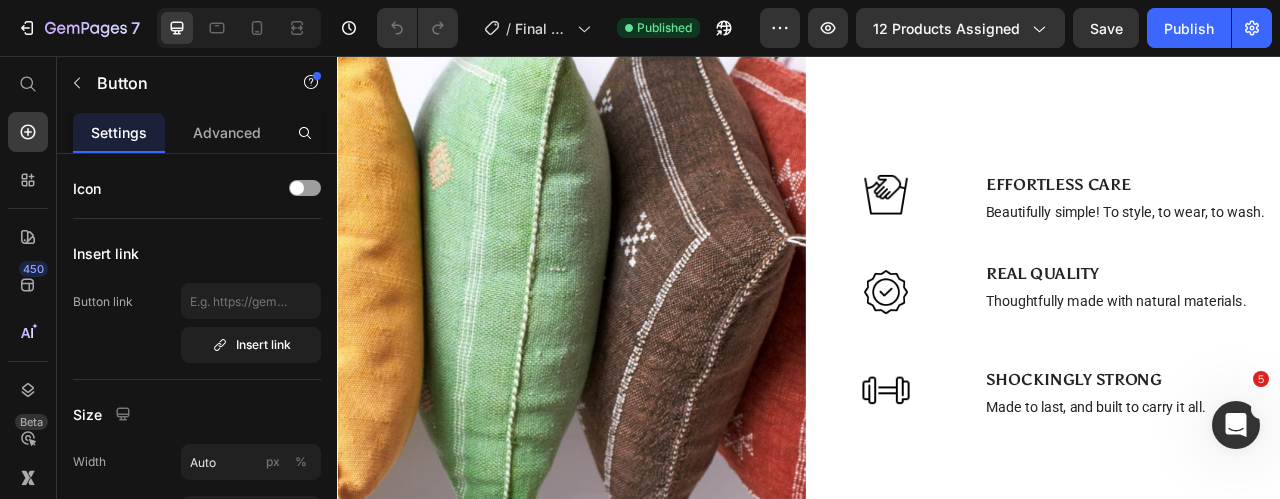 scroll, scrollTop: 1515, scrollLeft: 0, axis: vertical 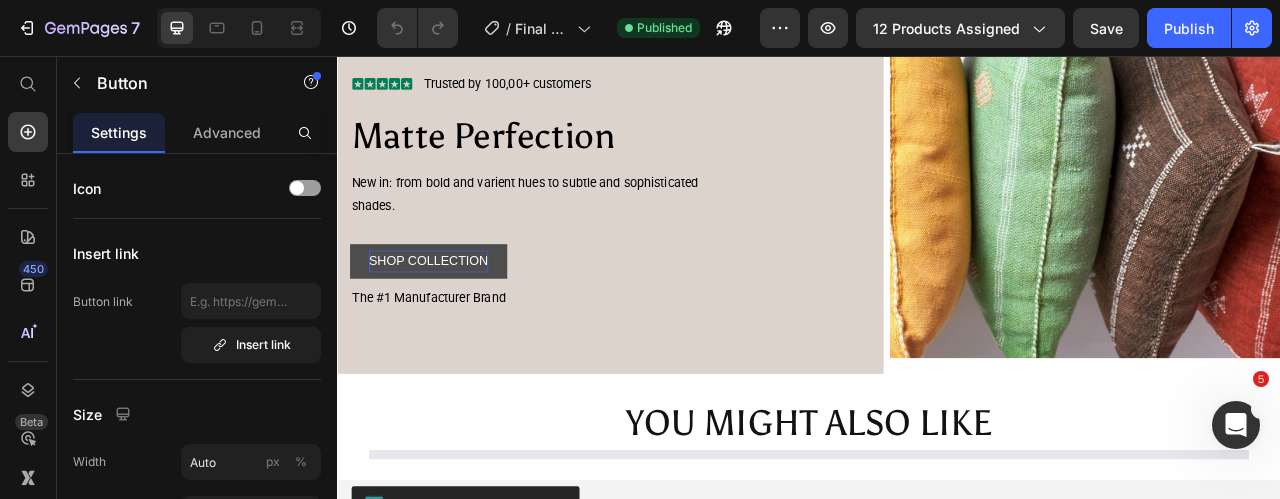 click on "SHOP COLLECTION" at bounding box center (453, 317) 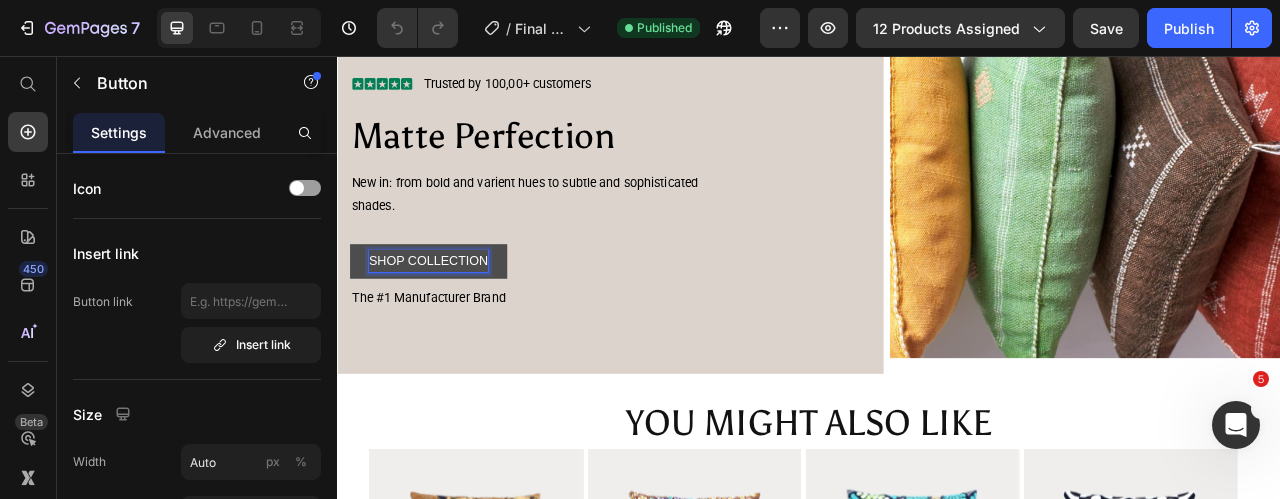 click on "SHOP COLLECTION" at bounding box center [453, 317] 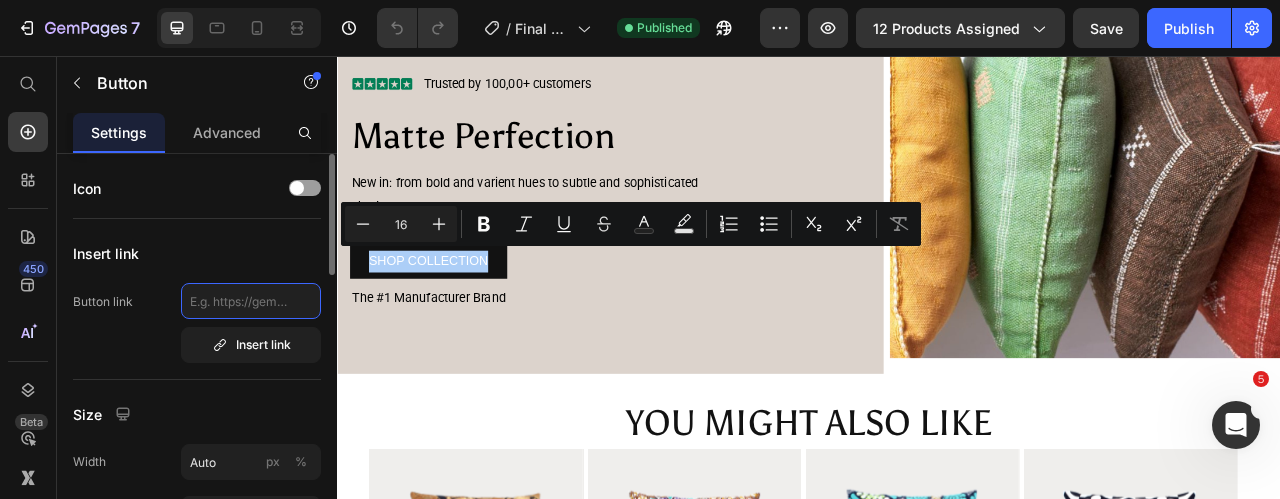 click 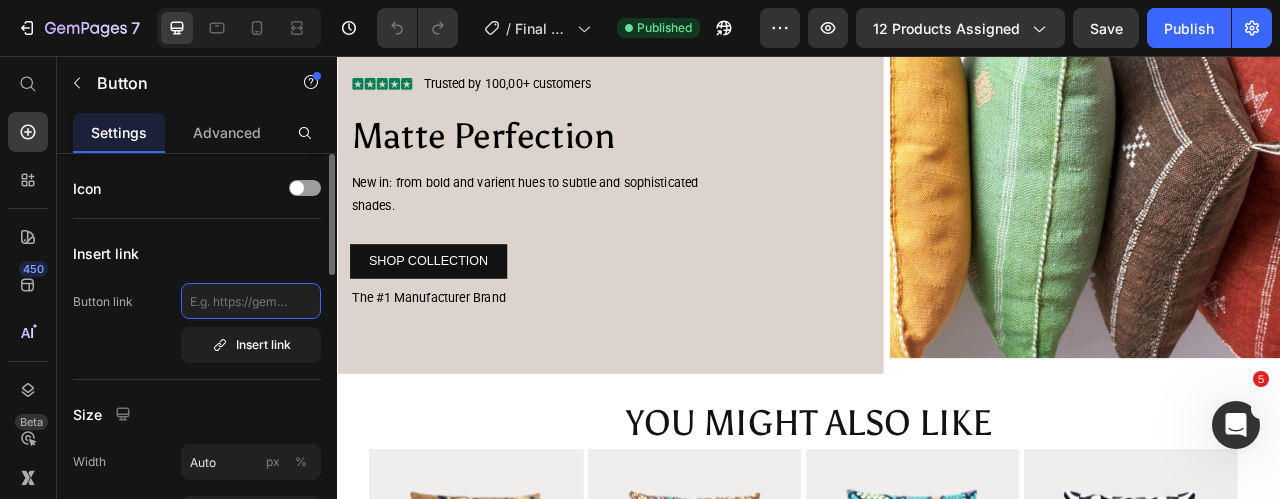 paste on "https://tatudo.eu/collections/pillow-covers" 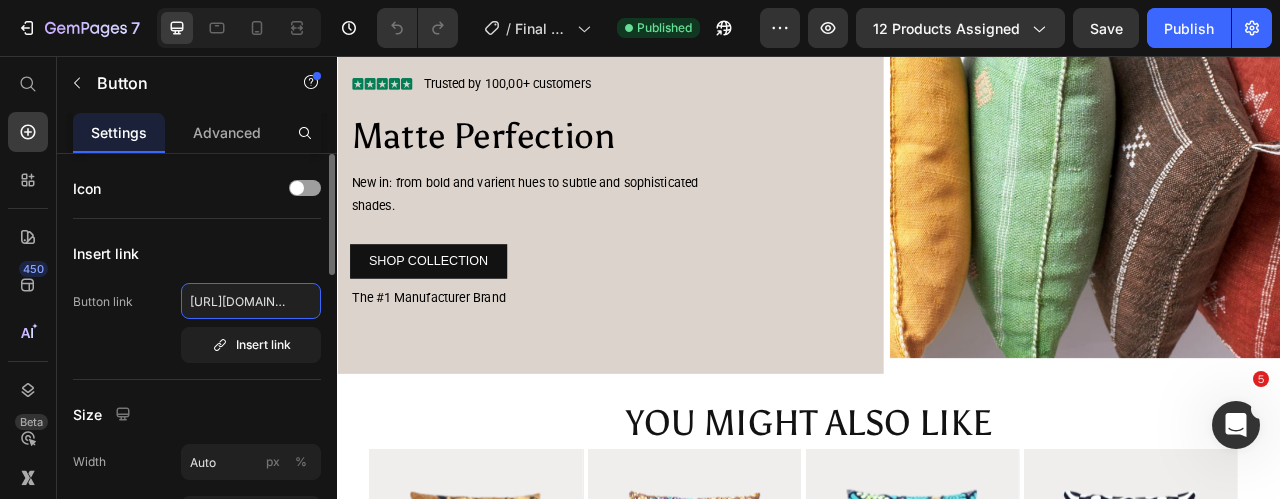 scroll, scrollTop: 0, scrollLeft: 142, axis: horizontal 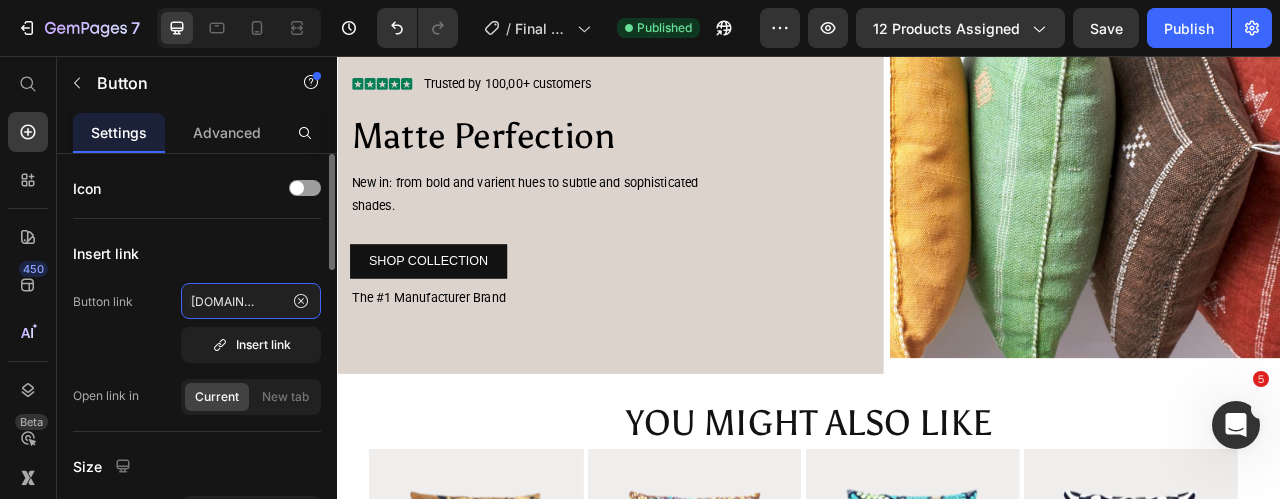 type on "https://tatudo.eu/collections/pillow-covers" 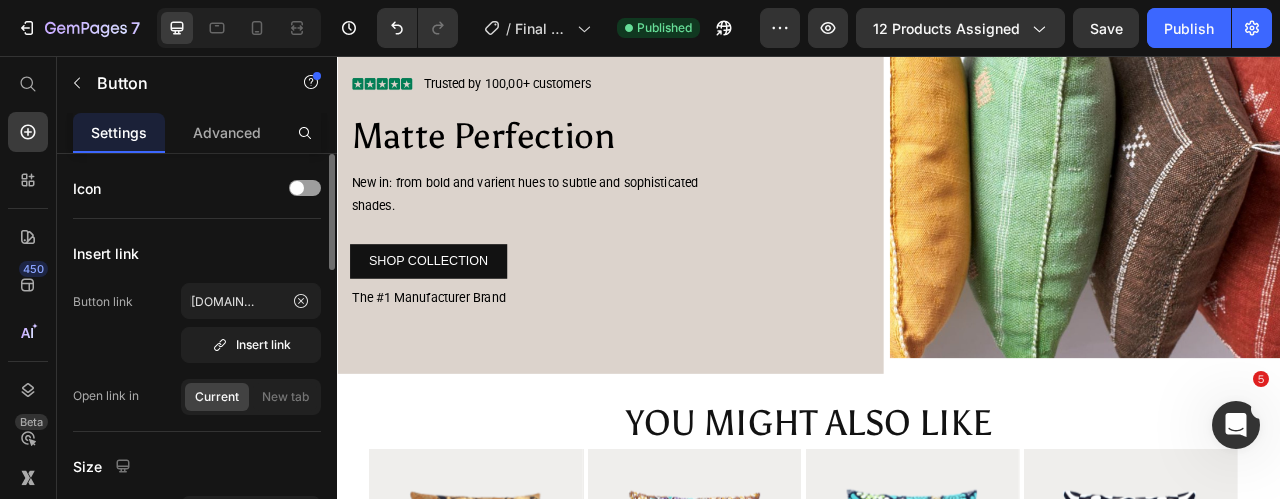 scroll, scrollTop: 0, scrollLeft: 0, axis: both 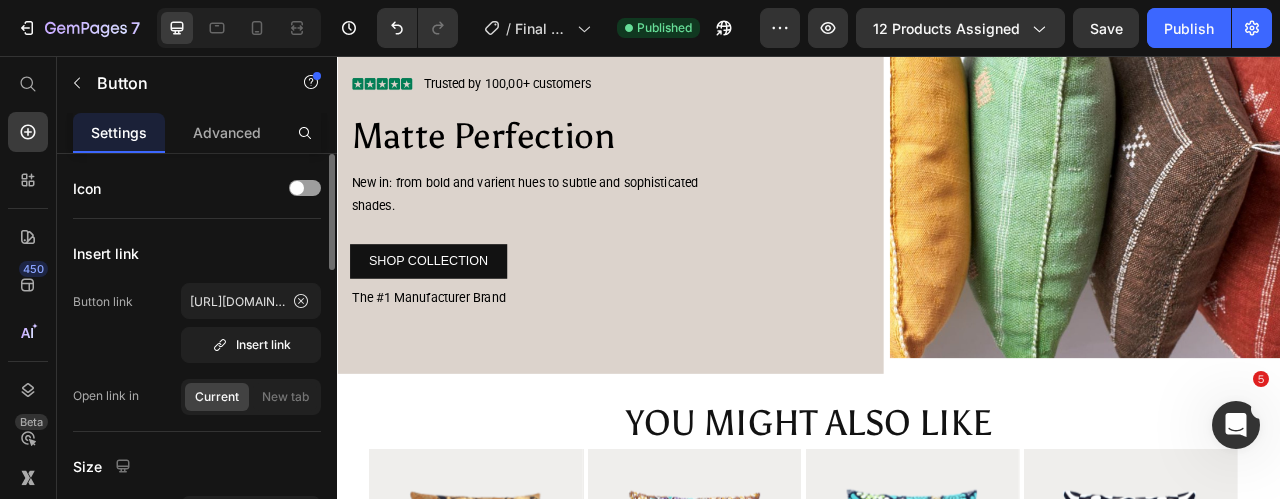 click on "Button link https://tatudo.eu/collections/pillow-covers  Insert link" at bounding box center [197, 323] 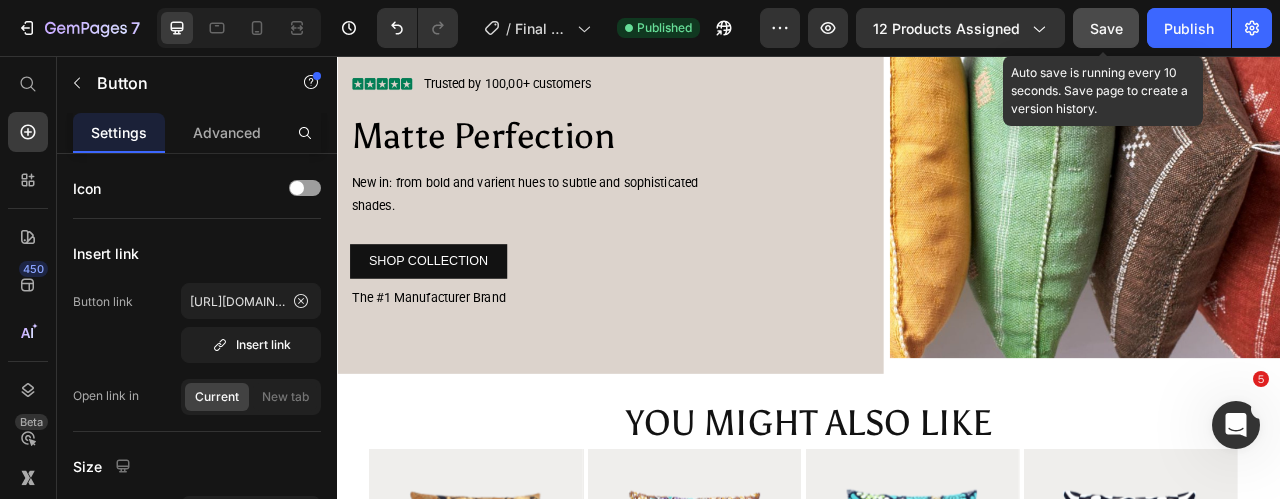 click on "Save" at bounding box center (1106, 28) 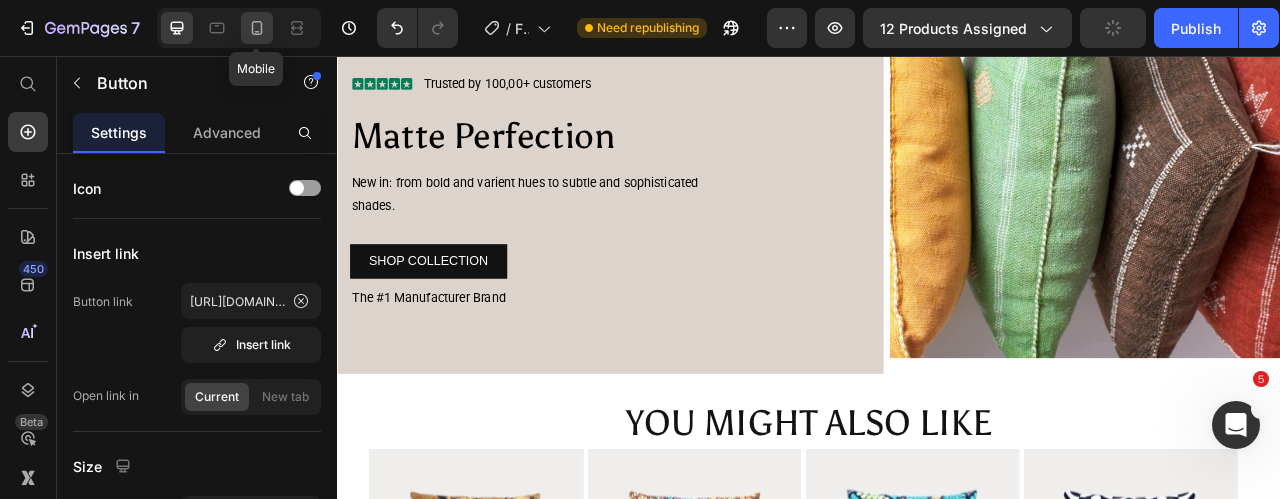 drag, startPoint x: 254, startPoint y: 22, endPoint x: 23, endPoint y: 199, distance: 291.01547 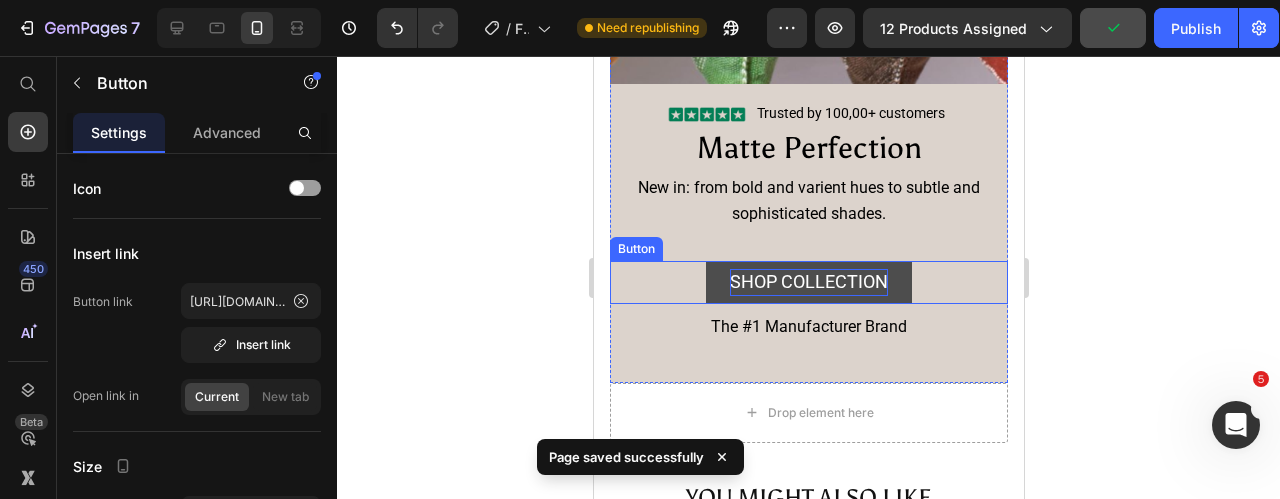 scroll, scrollTop: 2767, scrollLeft: 0, axis: vertical 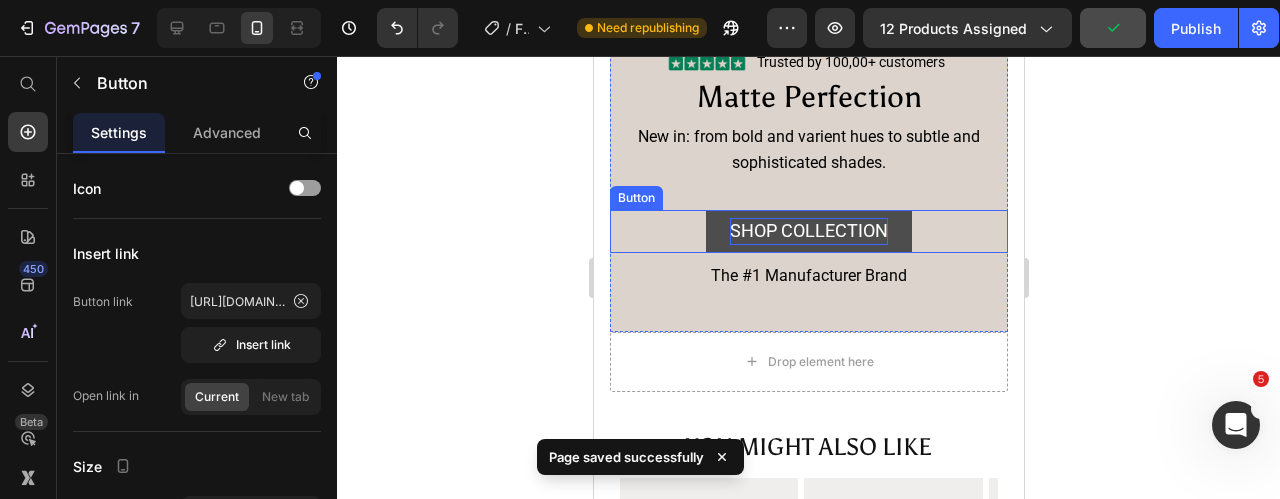 click on "SHOP COLLECTION" at bounding box center [808, 230] 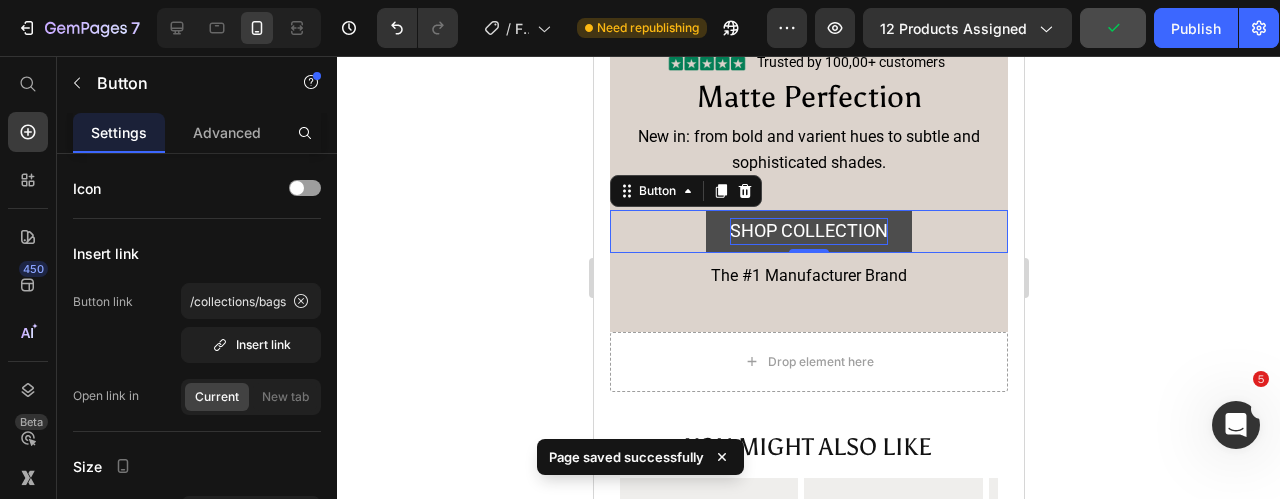 click on "SHOP COLLECTION" at bounding box center [808, 230] 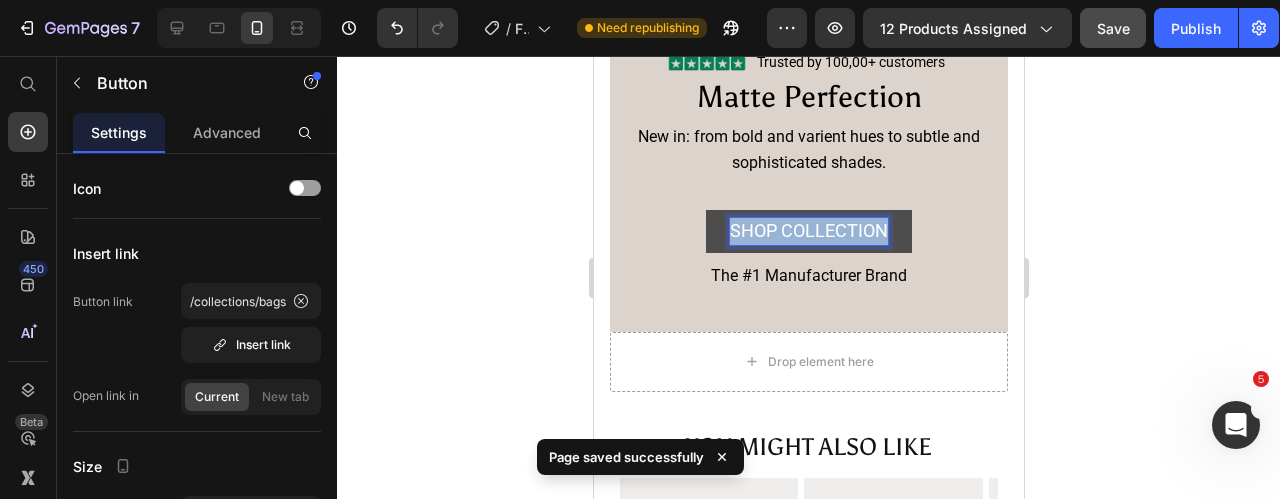 click on "SHOP COLLECTION" at bounding box center (808, 230) 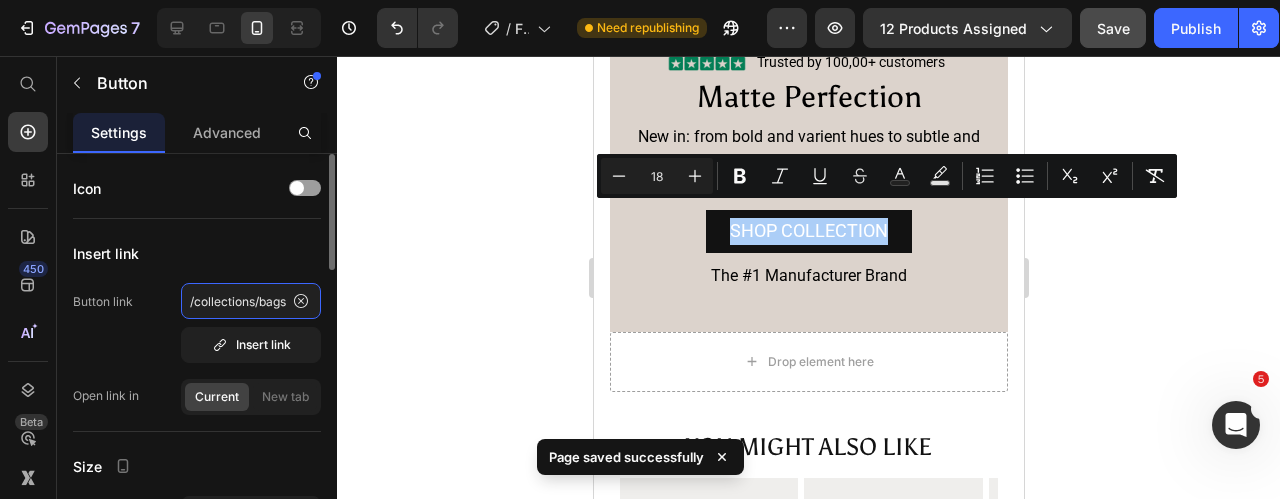 click on "/collections/bags" 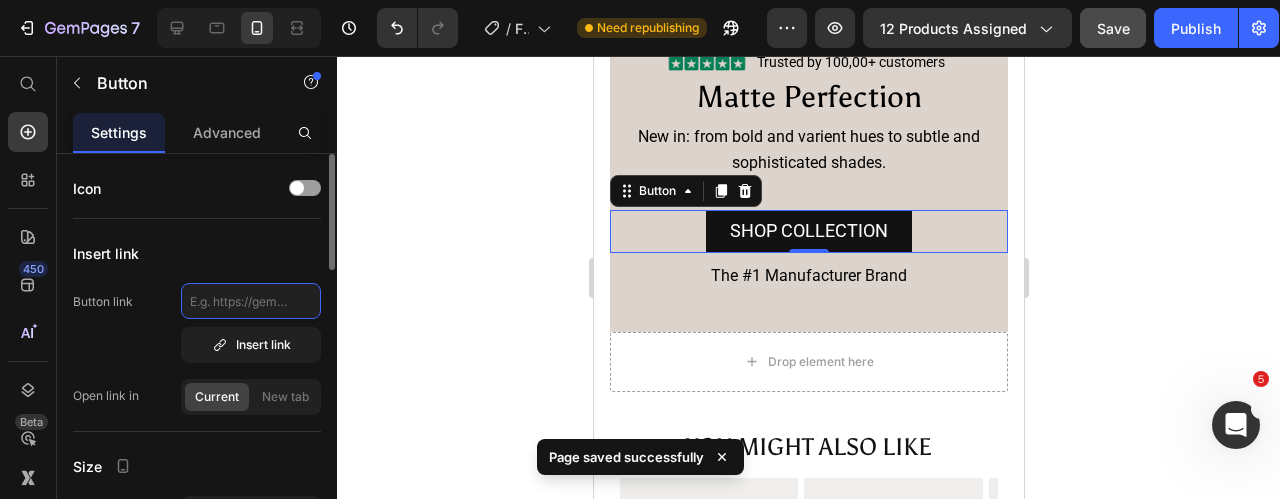 paste on "https://tatudo.eu/collections/pillow-covers" 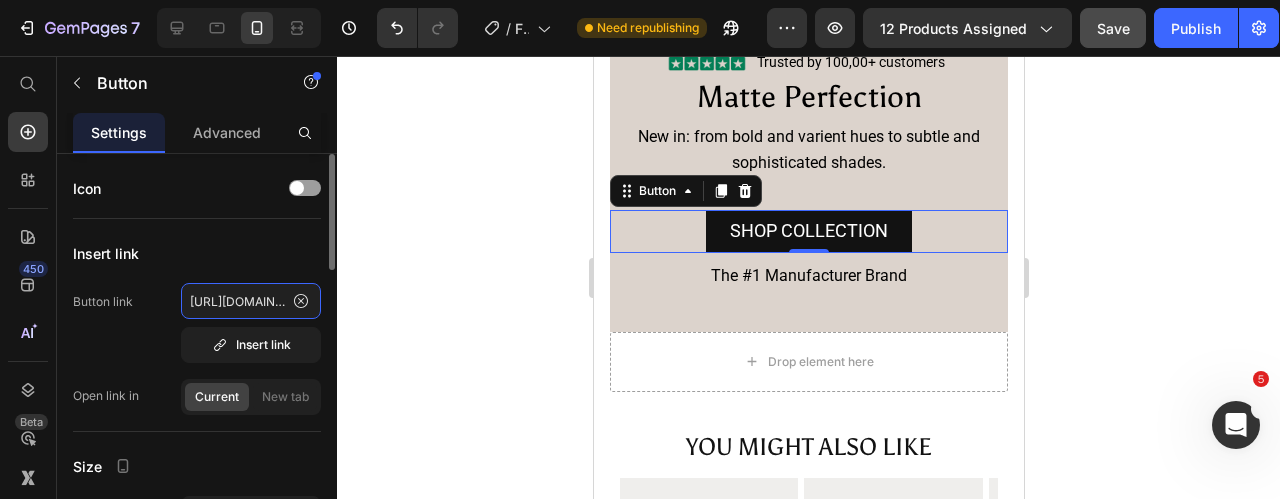 scroll, scrollTop: 0, scrollLeft: 142, axis: horizontal 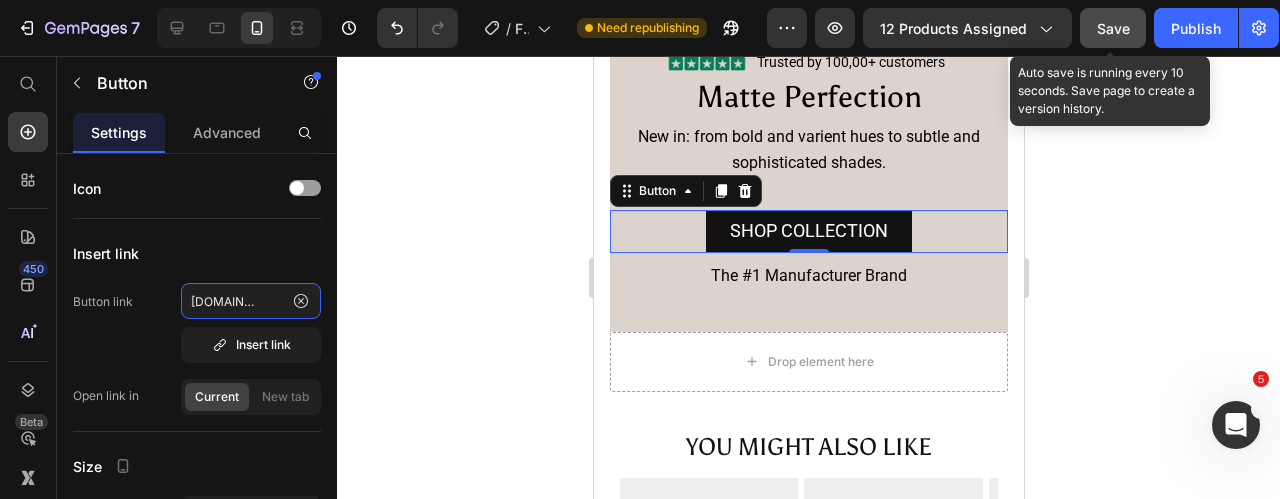 type on "https://tatudo.eu/collections/pillow-covers" 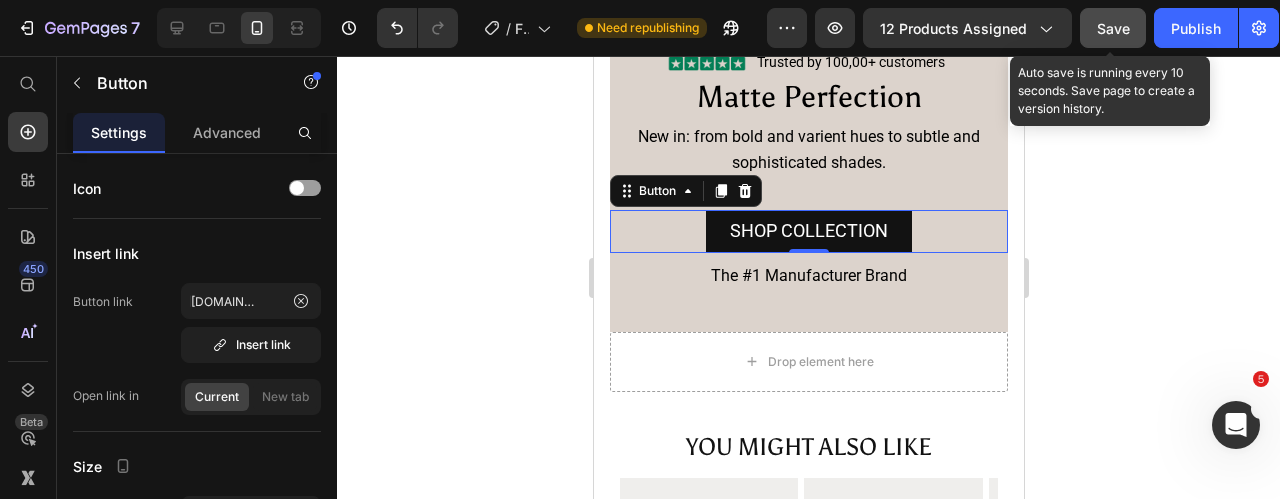 scroll, scrollTop: 0, scrollLeft: 0, axis: both 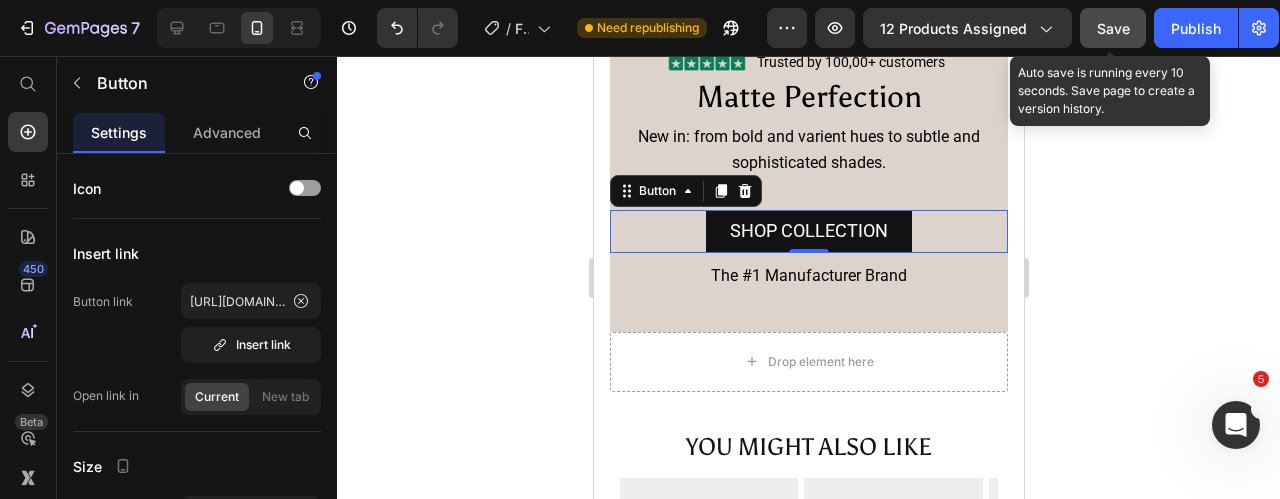 click on "Save" 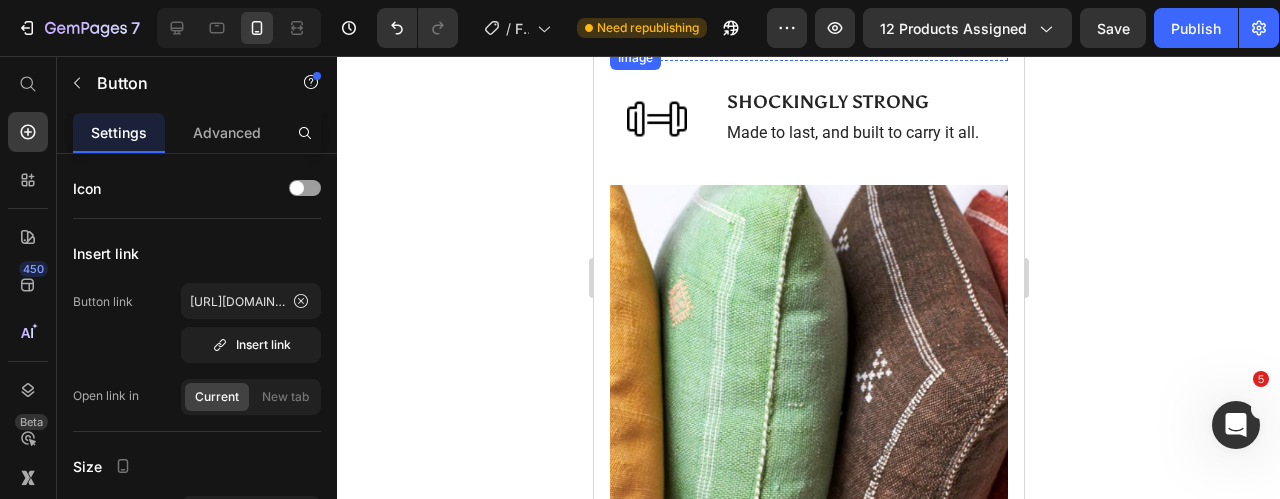 scroll, scrollTop: 2091, scrollLeft: 0, axis: vertical 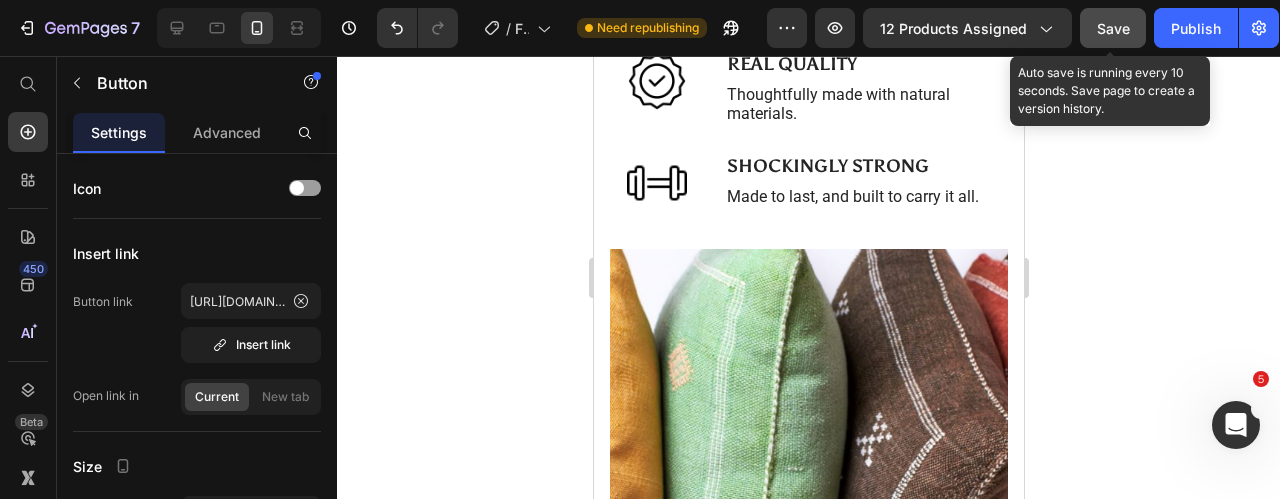 click on "Save" 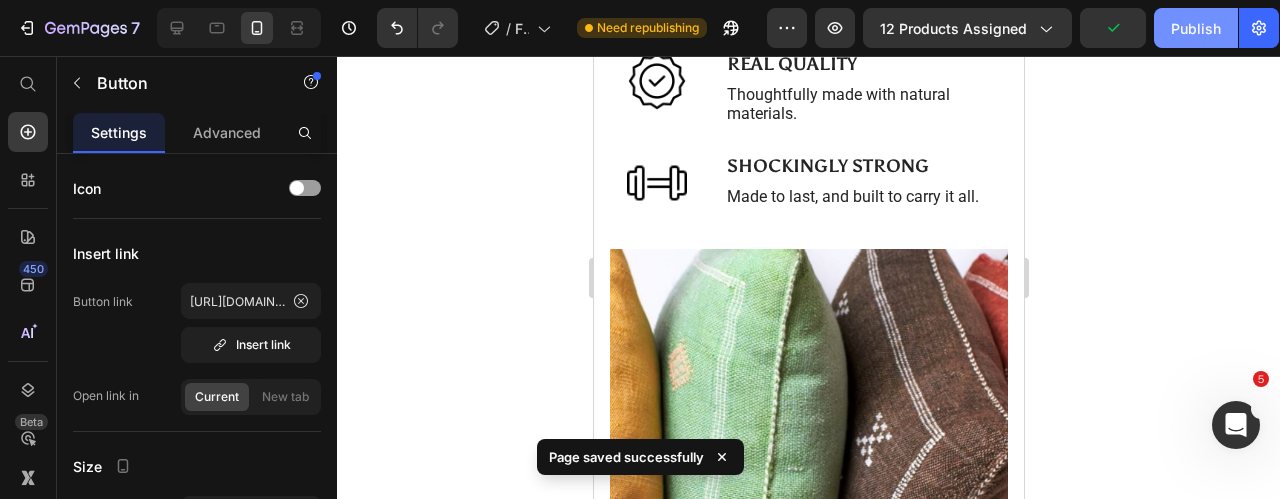 click on "Publish" 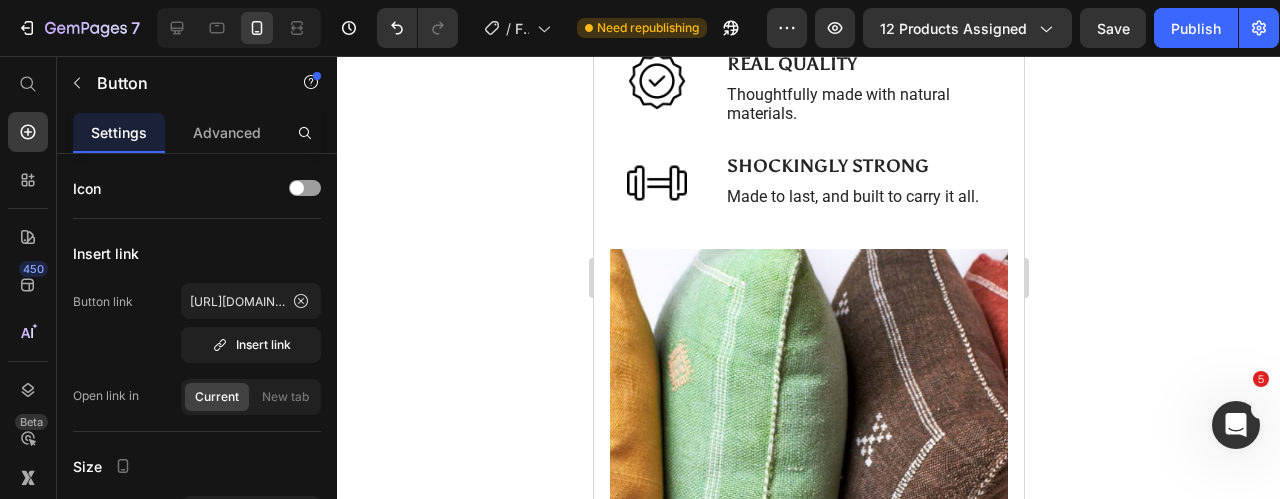 click on "Preview 12 products assigned  Save   Publish" at bounding box center [1023, 28] 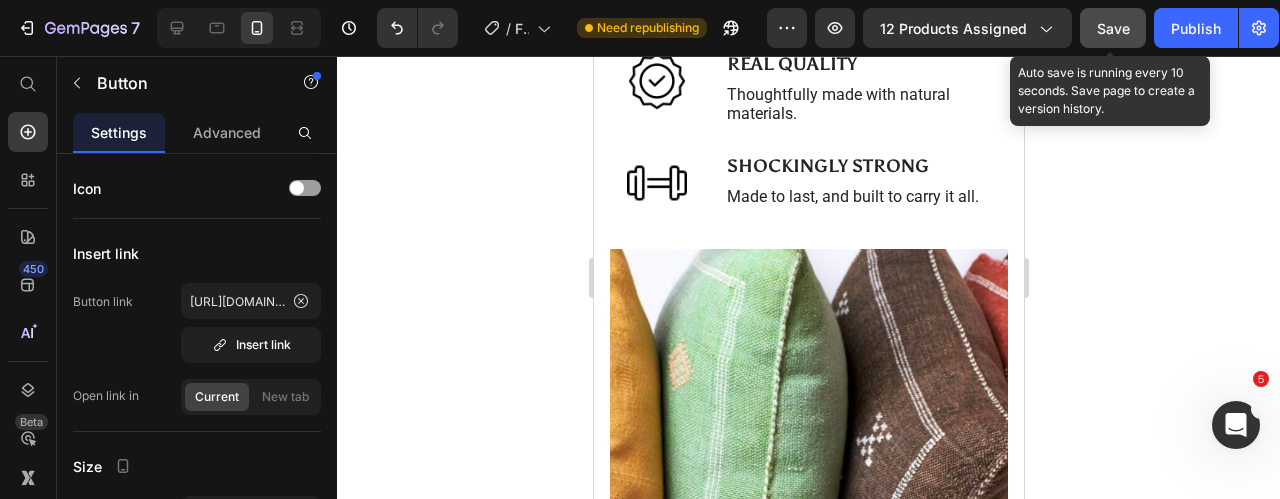 click on "Save" 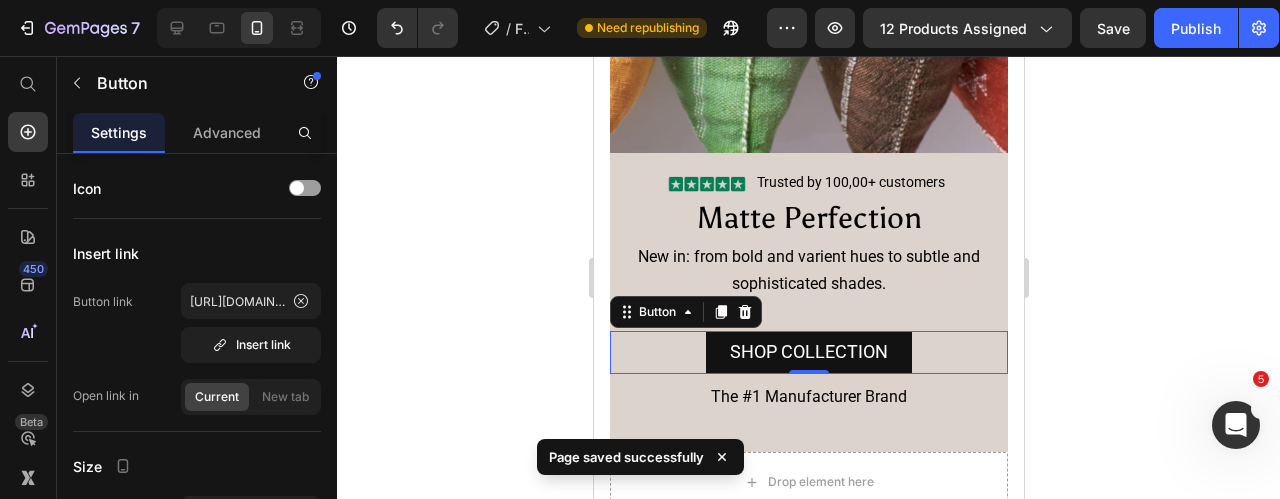 scroll, scrollTop: 2891, scrollLeft: 0, axis: vertical 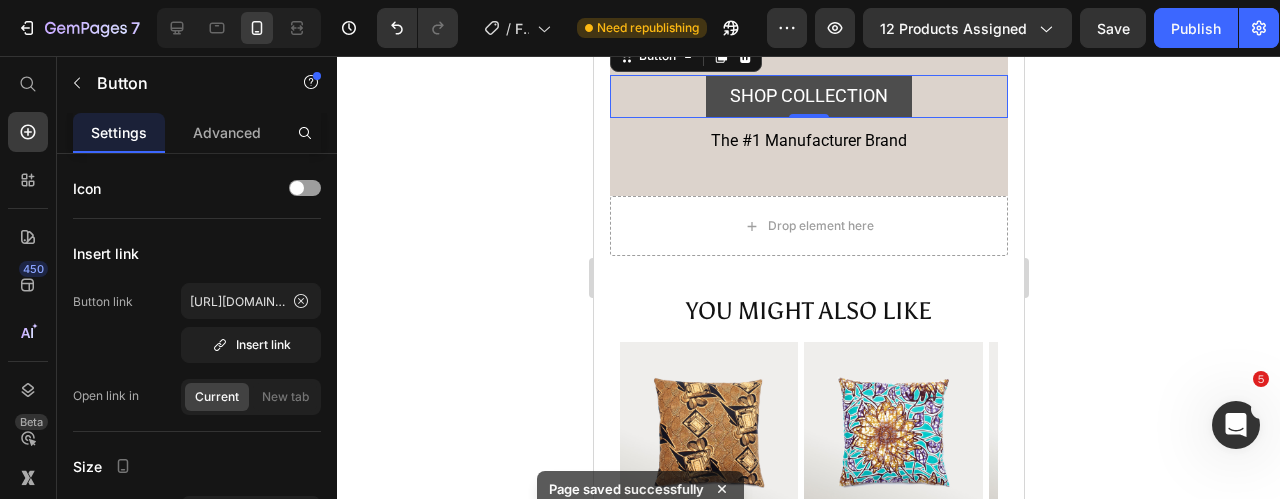 click on "SHOP COLLECTION" at bounding box center (808, 96) 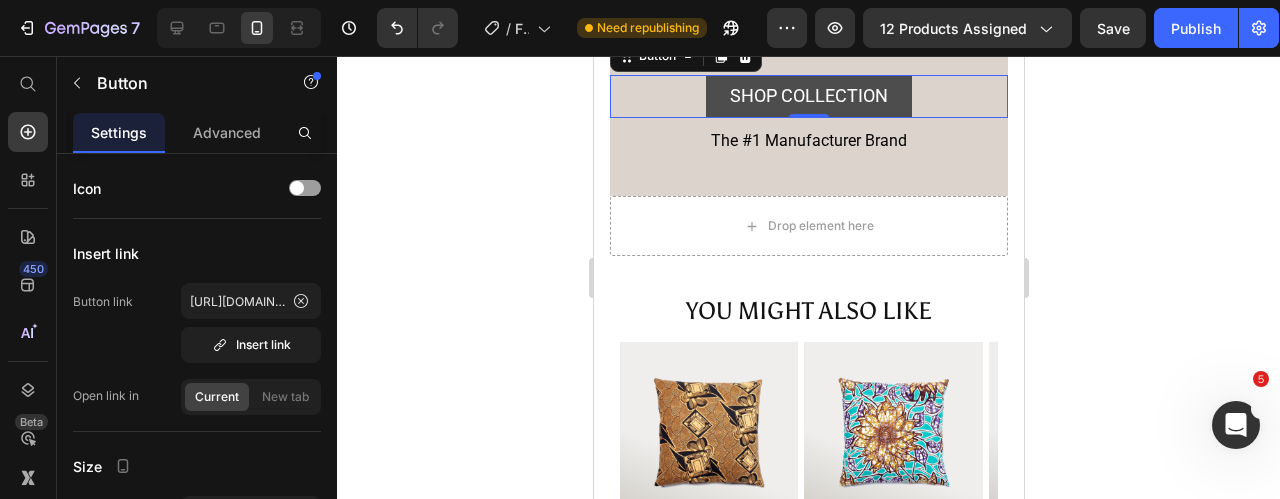 click on "SHOP COLLECTION" at bounding box center (808, 96) 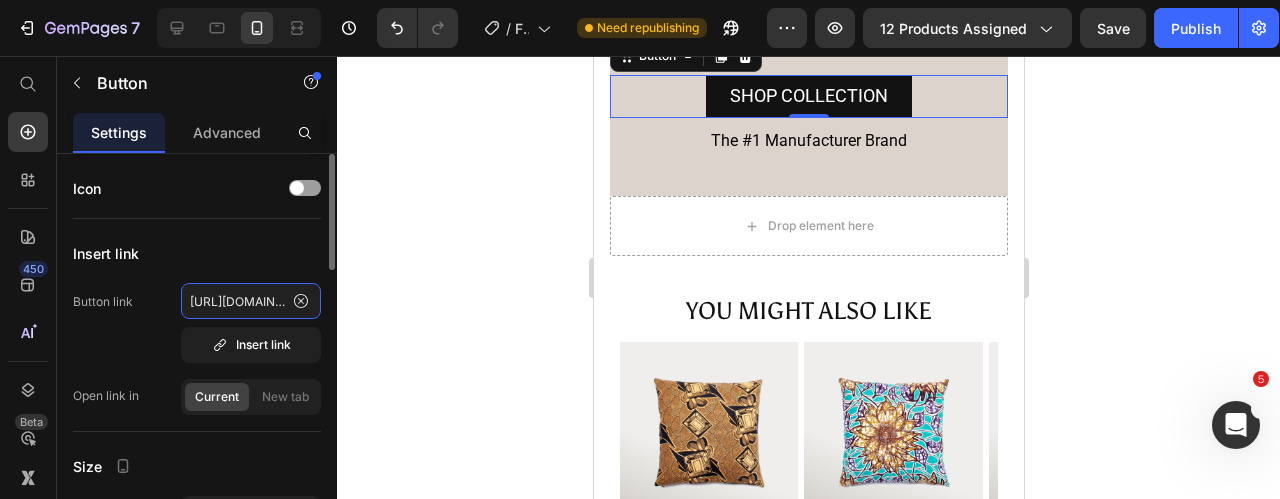 click on "https://tatudo.eu/collections/pillow-covers" 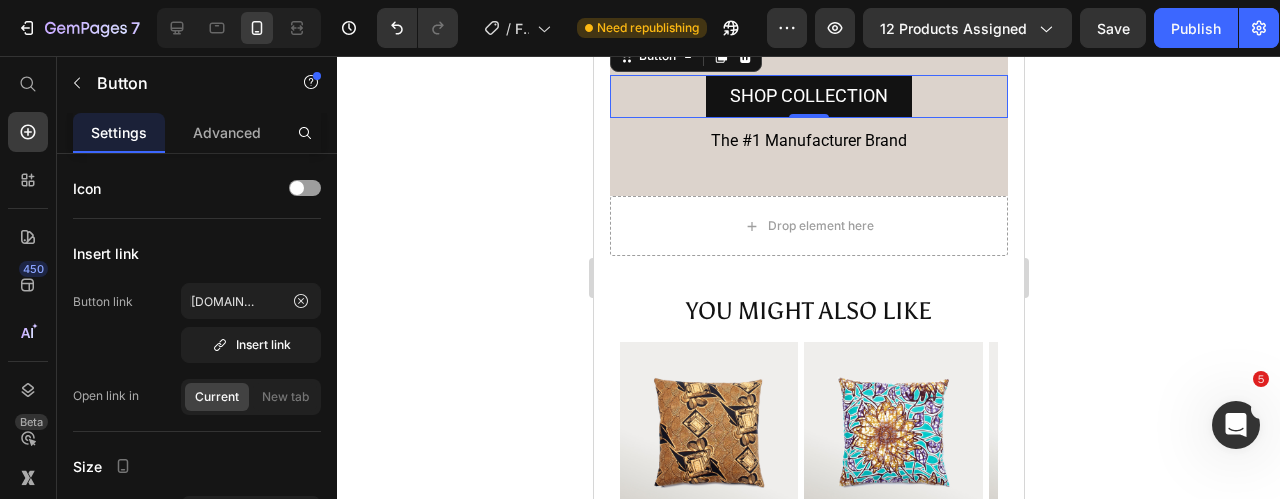 scroll, scrollTop: 0, scrollLeft: 0, axis: both 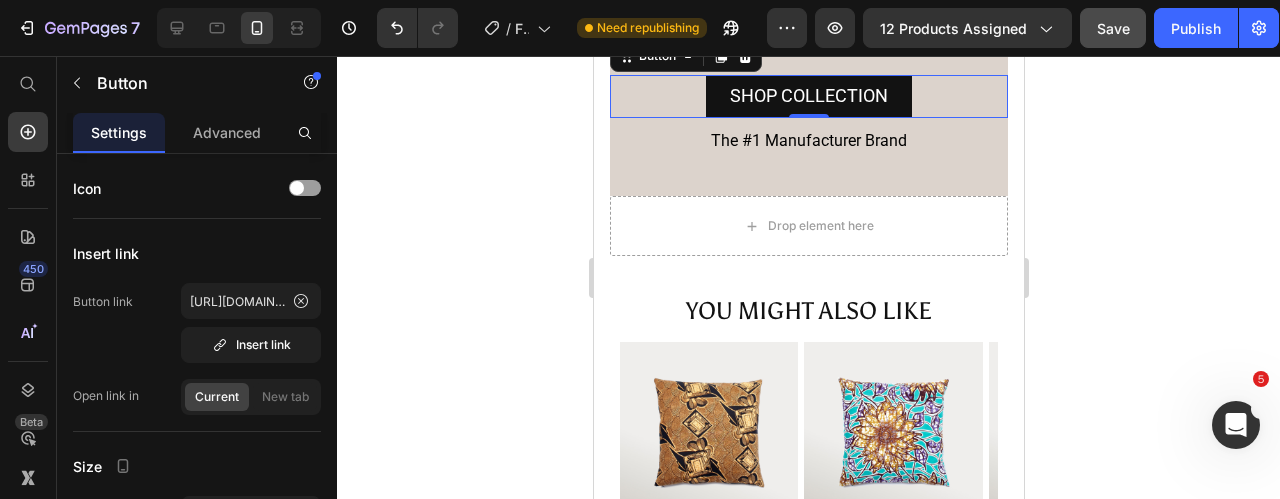 click on "7  Version history  /  Final Pillows By Muazzam Need republishing Preview 12 products assigned  Save   Publish" 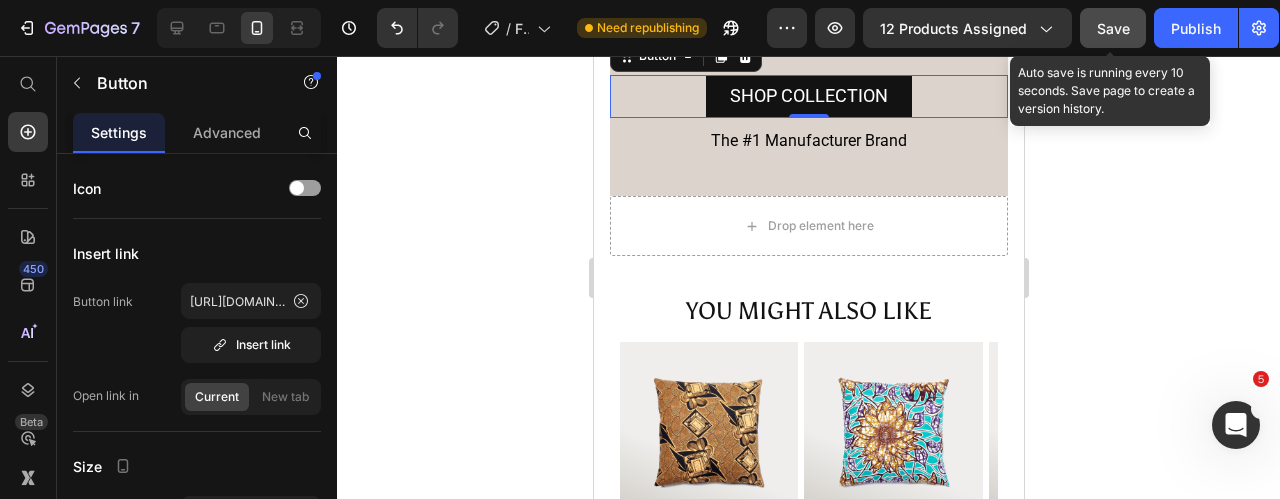 click on "Save" 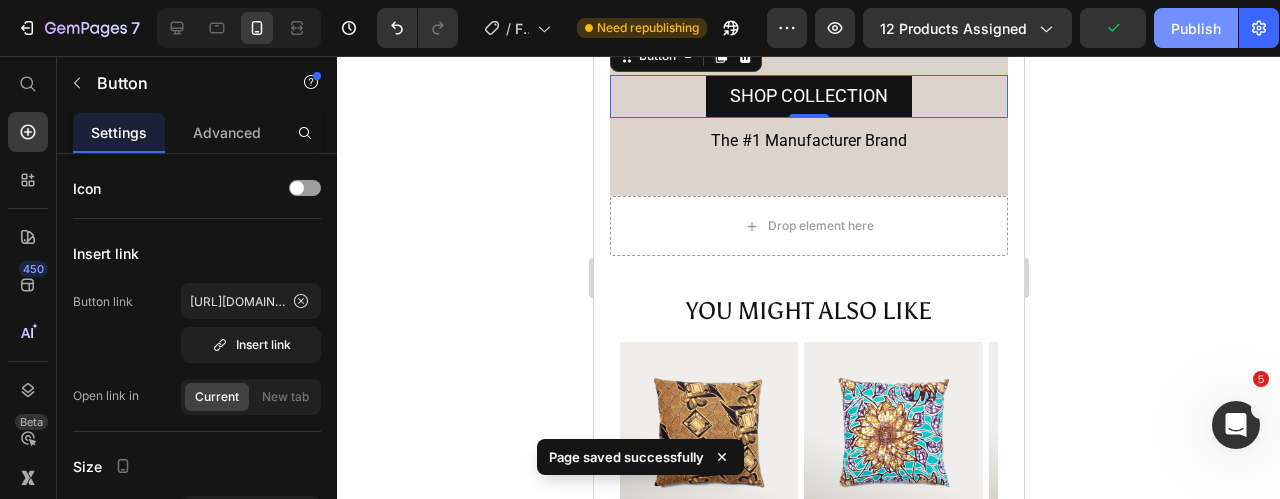 click on "Publish" at bounding box center [1196, 28] 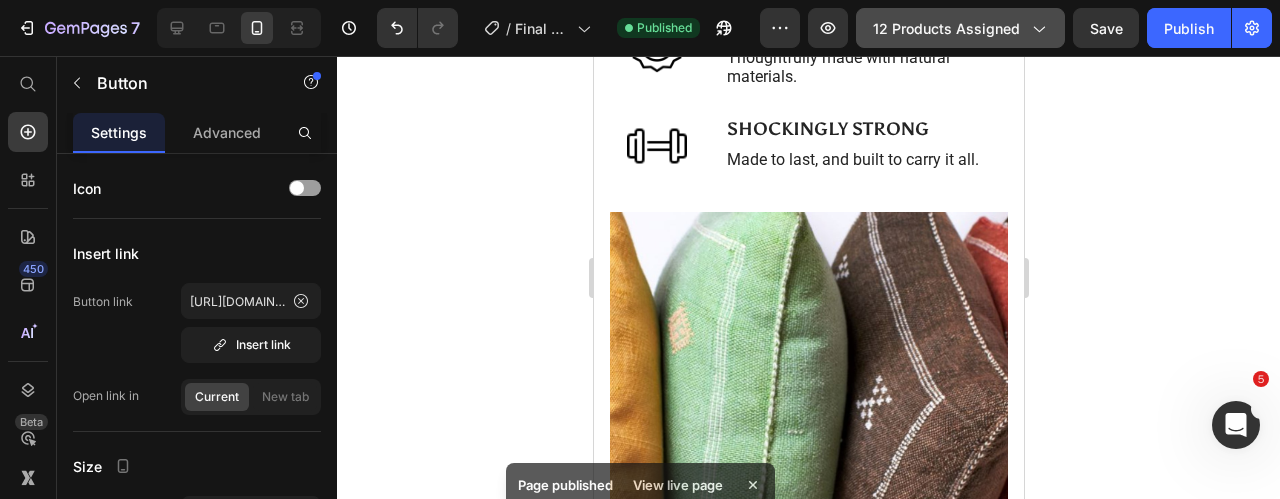 scroll, scrollTop: 2106, scrollLeft: 0, axis: vertical 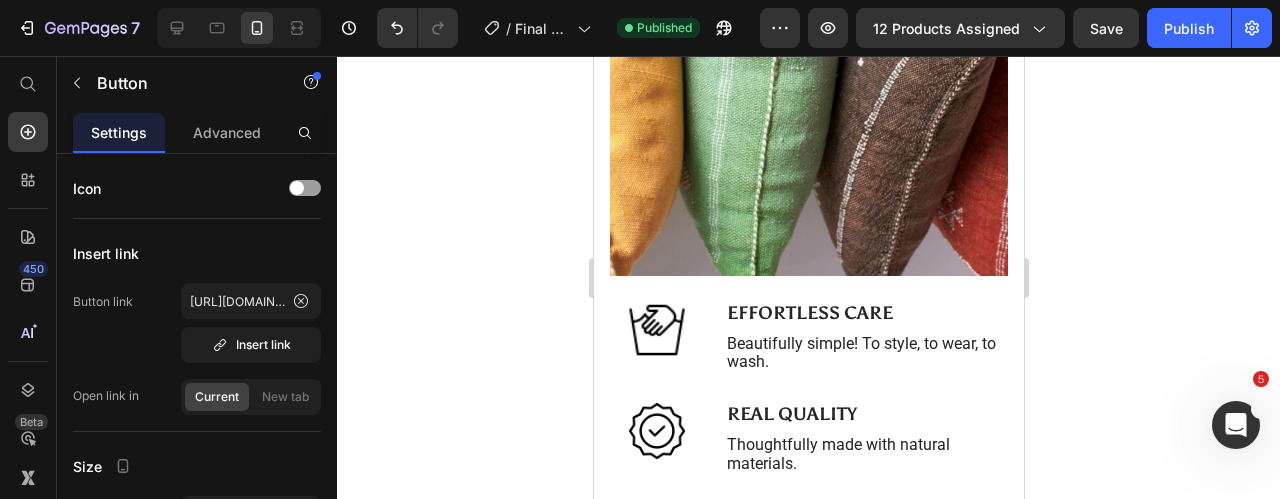 type 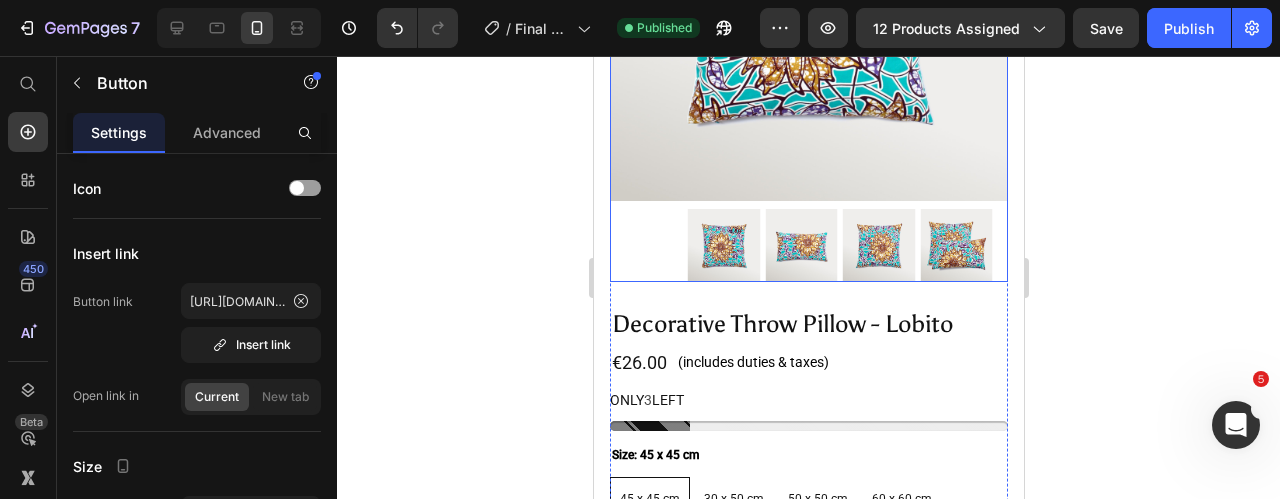 scroll, scrollTop: 174, scrollLeft: 0, axis: vertical 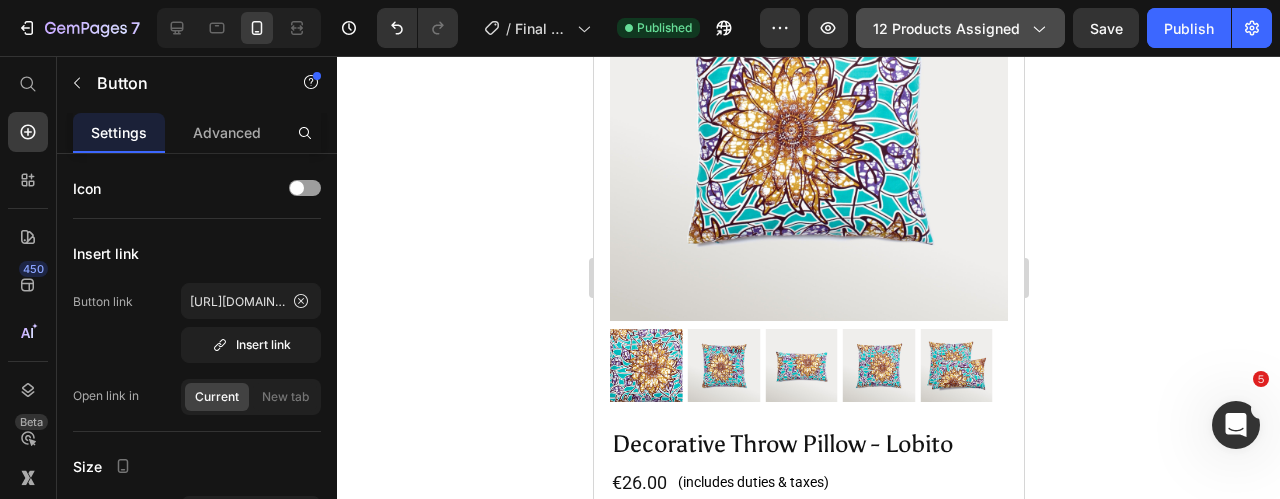 click on "12 products assigned" 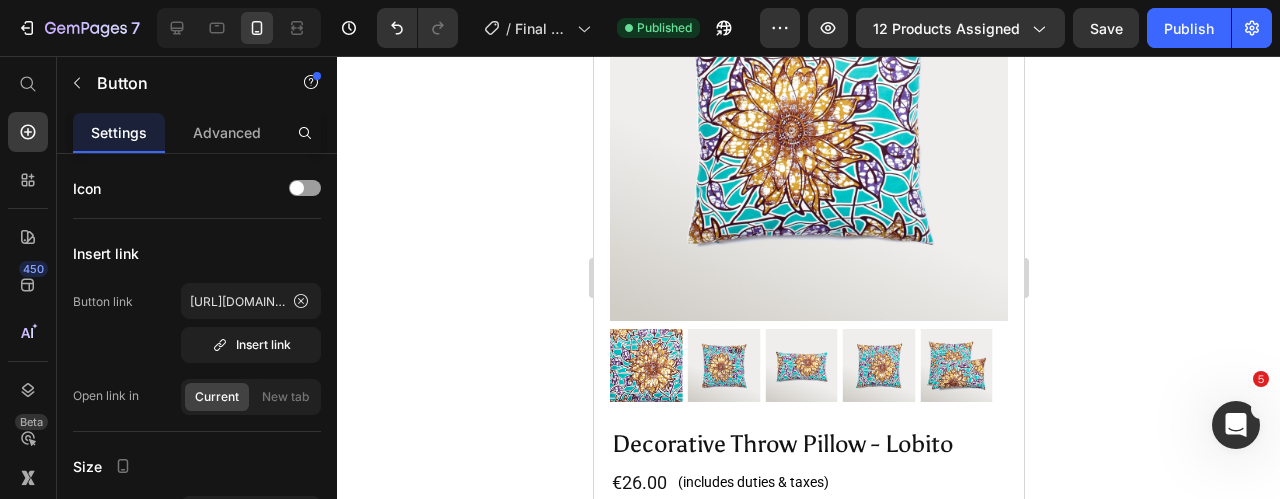 click 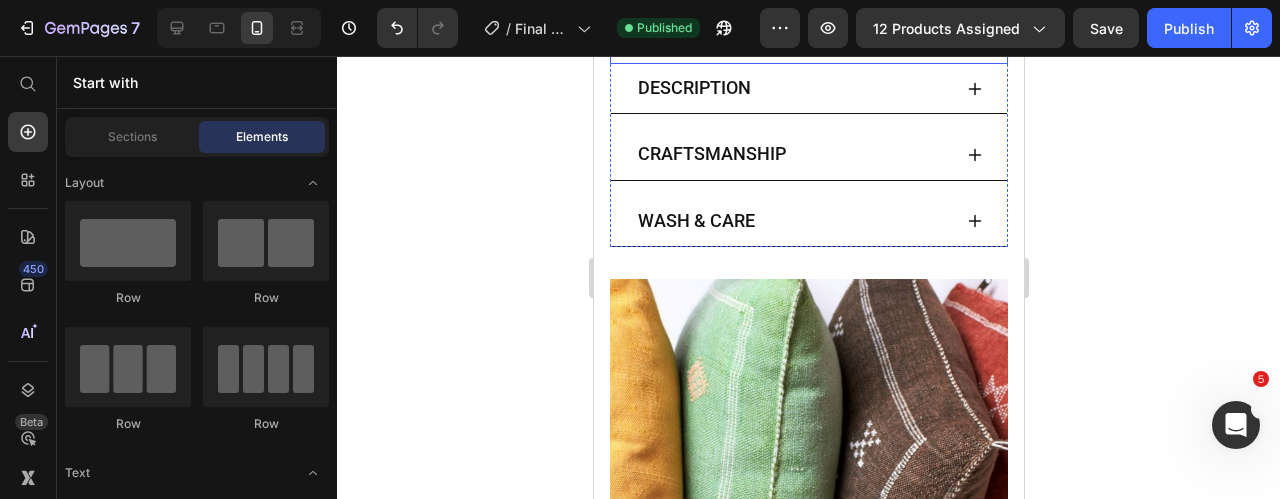 scroll, scrollTop: 970, scrollLeft: 0, axis: vertical 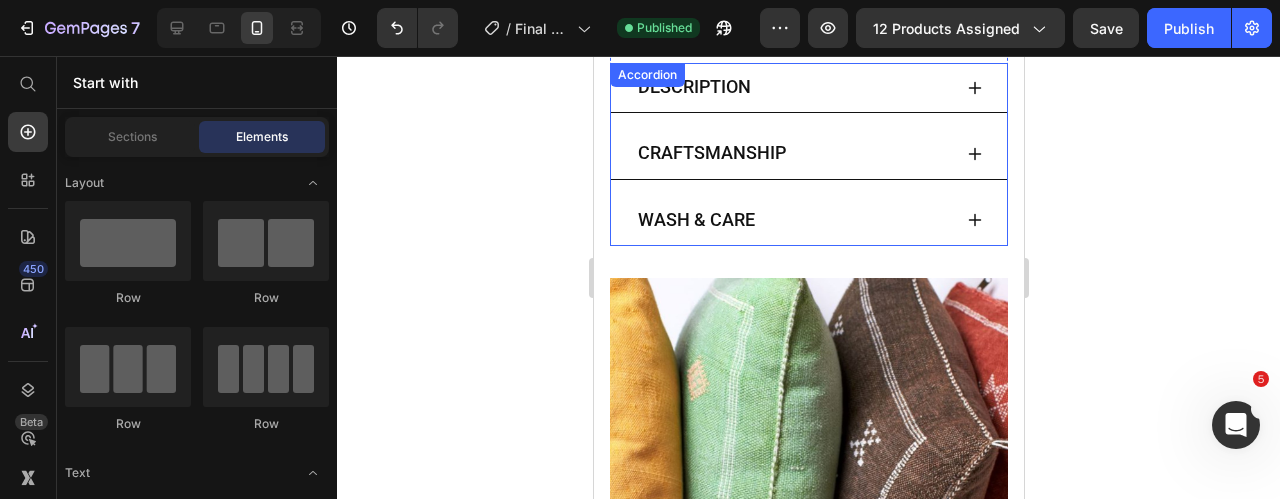 click on "CRAFTSMANSHIP" at bounding box center [792, 153] 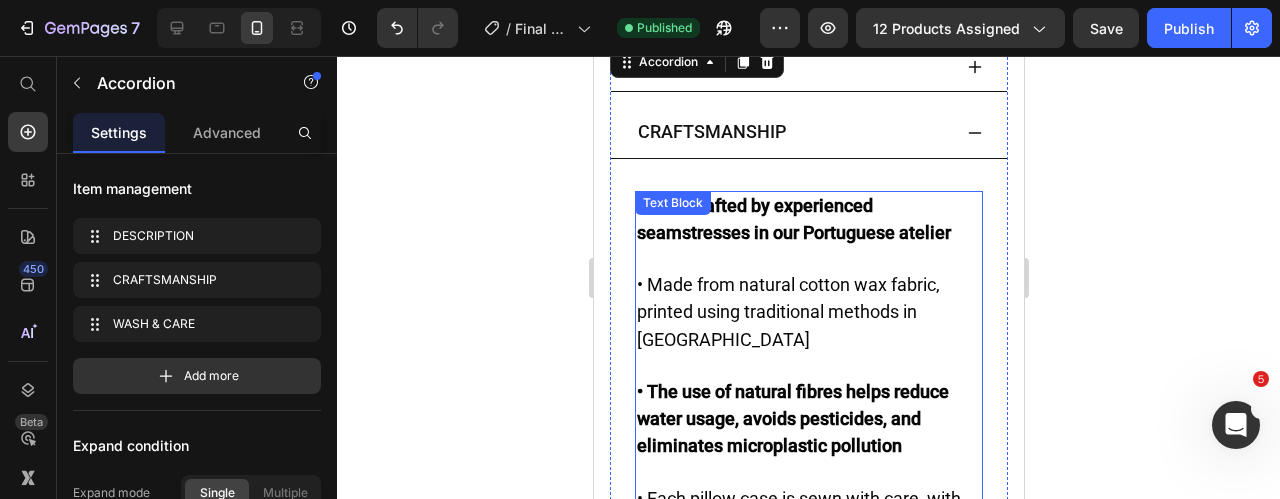 scroll, scrollTop: 987, scrollLeft: 0, axis: vertical 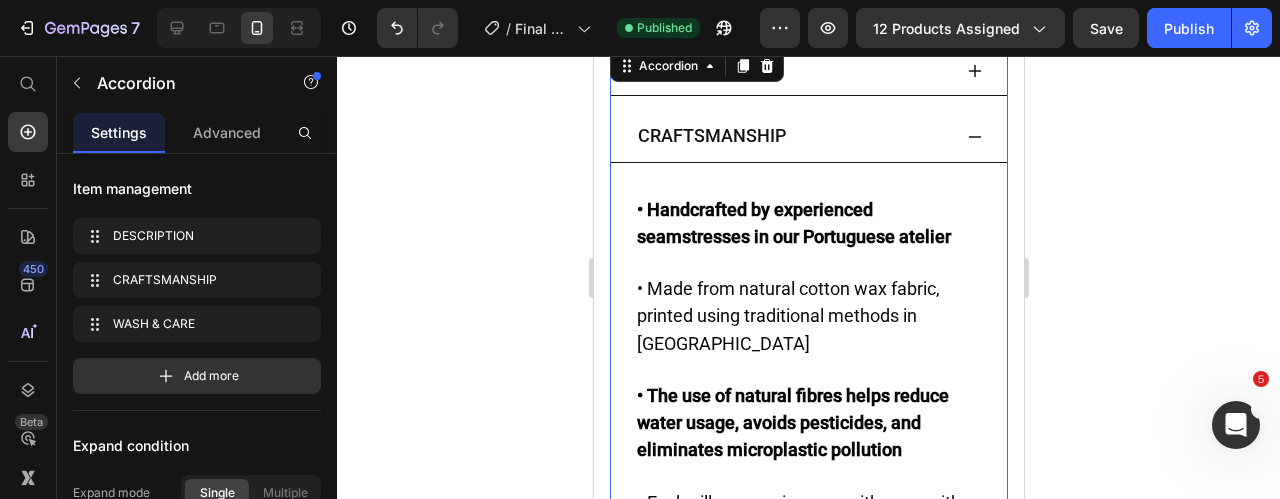 click on "CRAFTSMANSHIP" at bounding box center [792, 136] 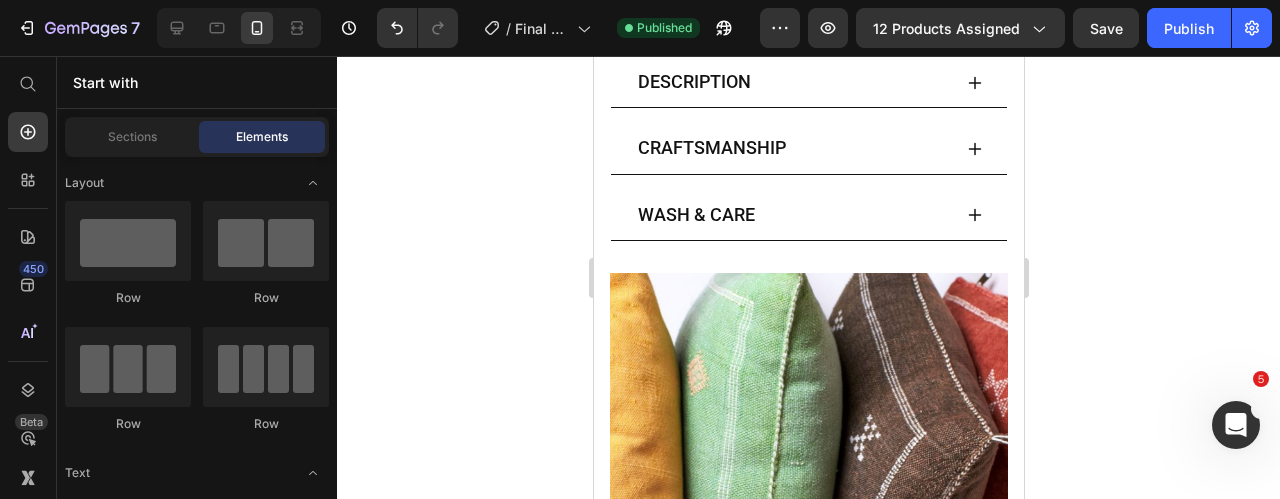 scroll, scrollTop: 967, scrollLeft: 0, axis: vertical 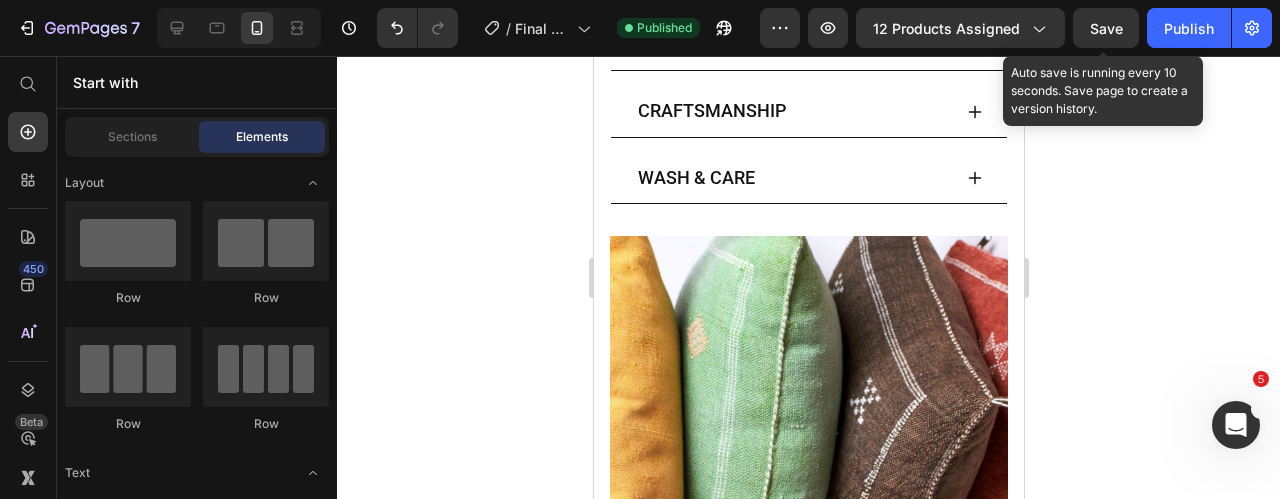 click on "Save" at bounding box center (1106, 28) 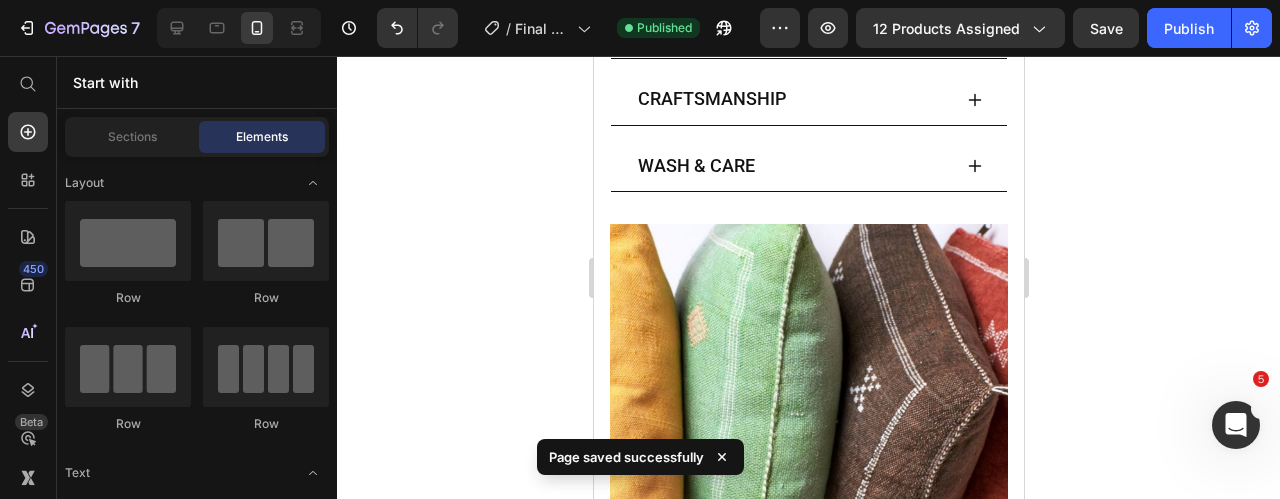 scroll, scrollTop: 1032, scrollLeft: 0, axis: vertical 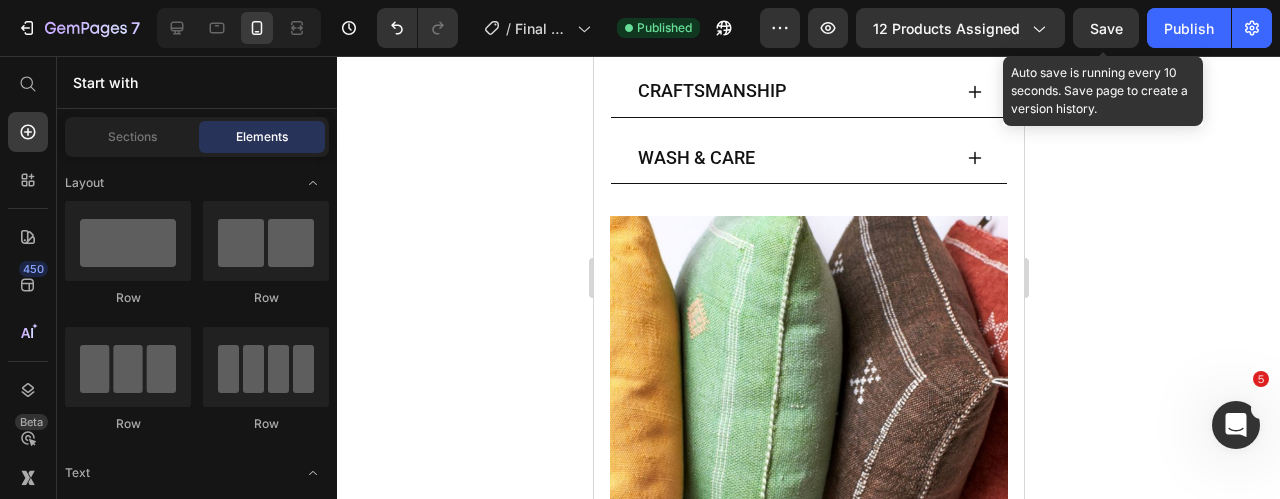 click on "Save" at bounding box center (1106, 28) 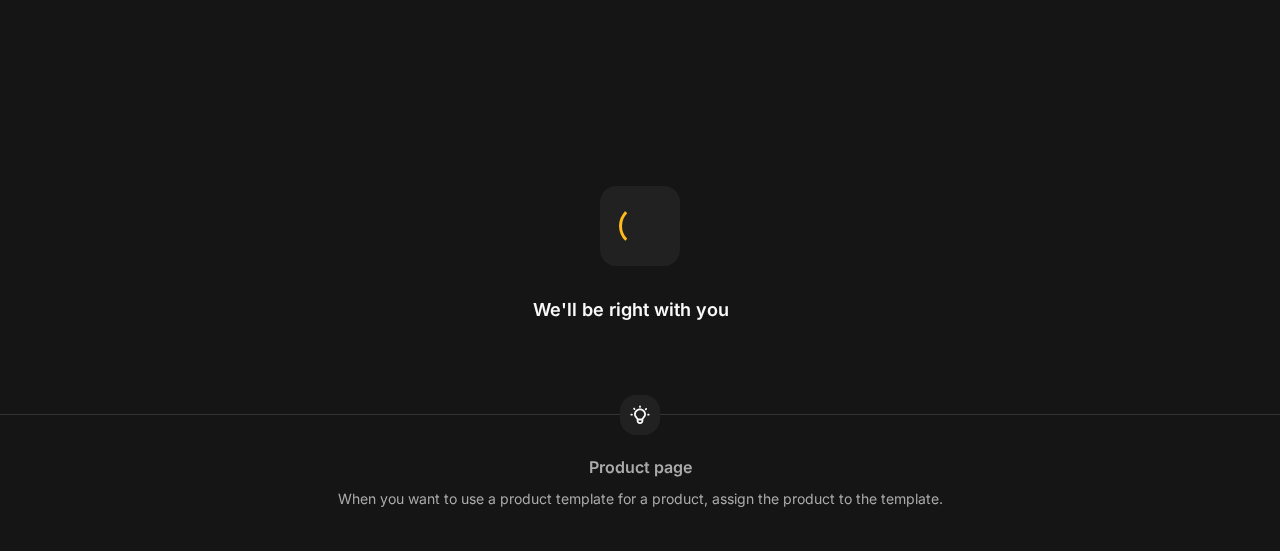 scroll, scrollTop: 0, scrollLeft: 0, axis: both 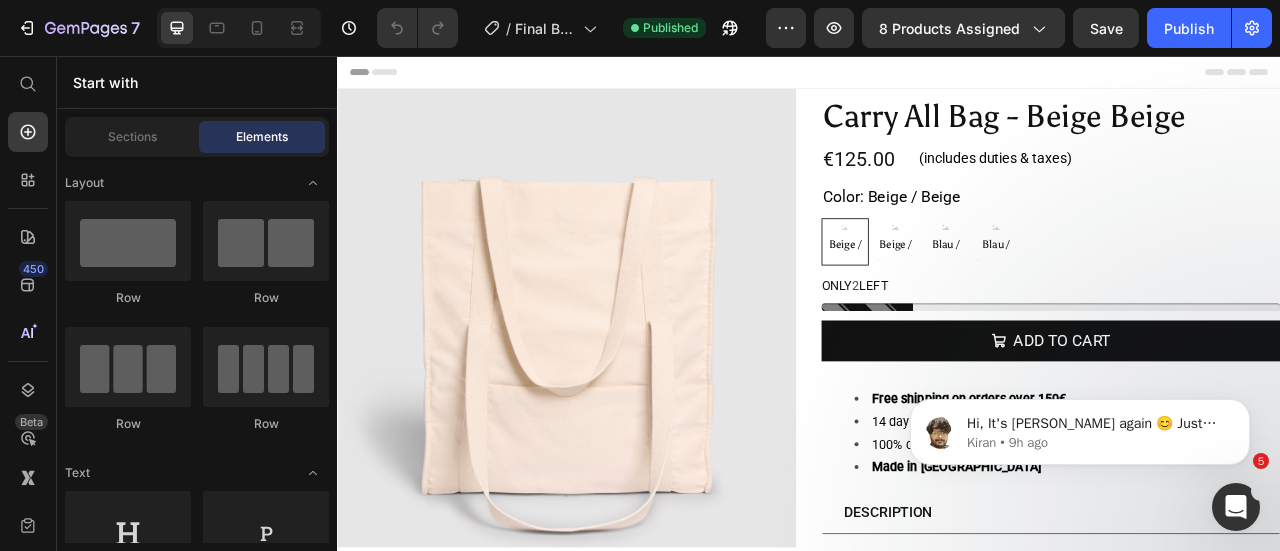 radio on "false" 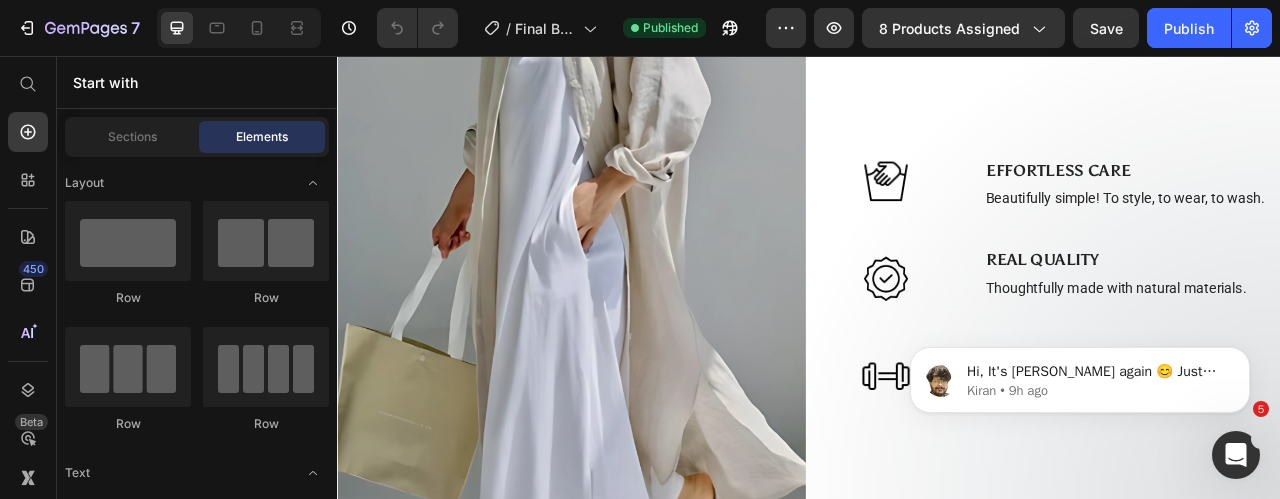 scroll, scrollTop: 1527, scrollLeft: 0, axis: vertical 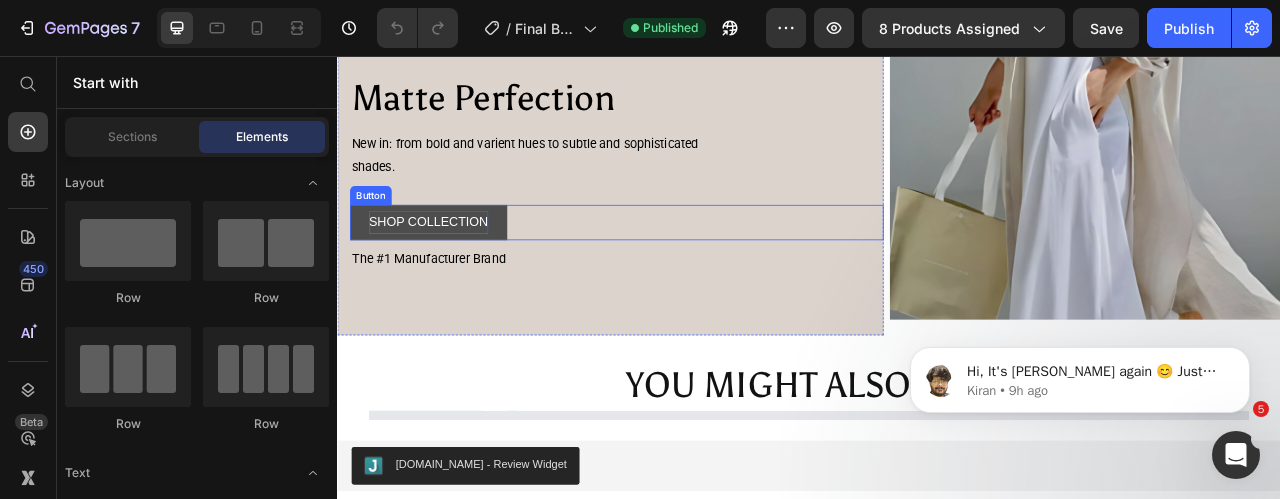 click on "SHOP COLLECTION" at bounding box center (453, 267) 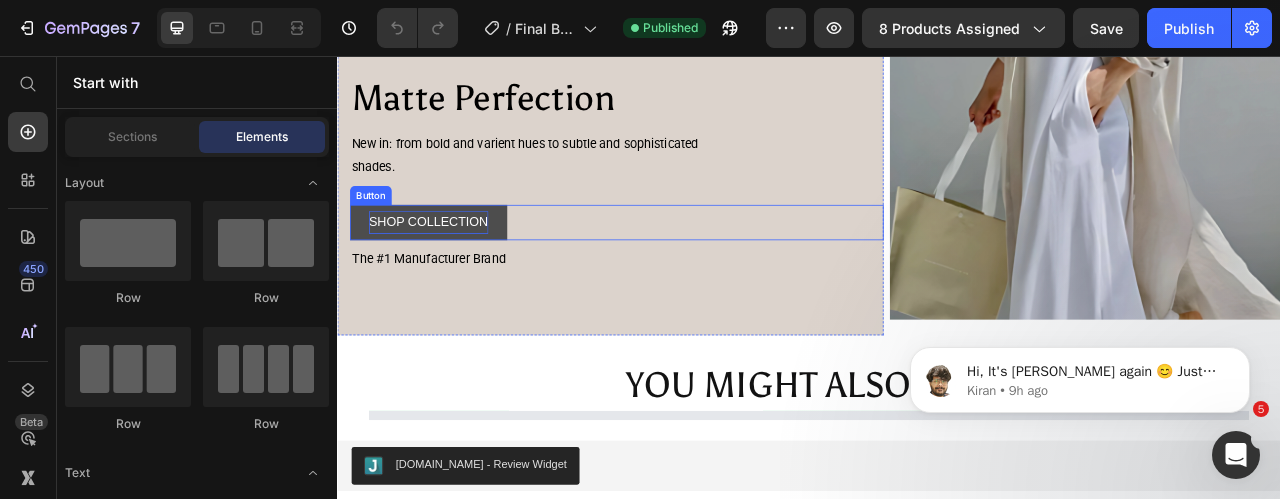 click on "SHOP COLLECTION" at bounding box center [453, 267] 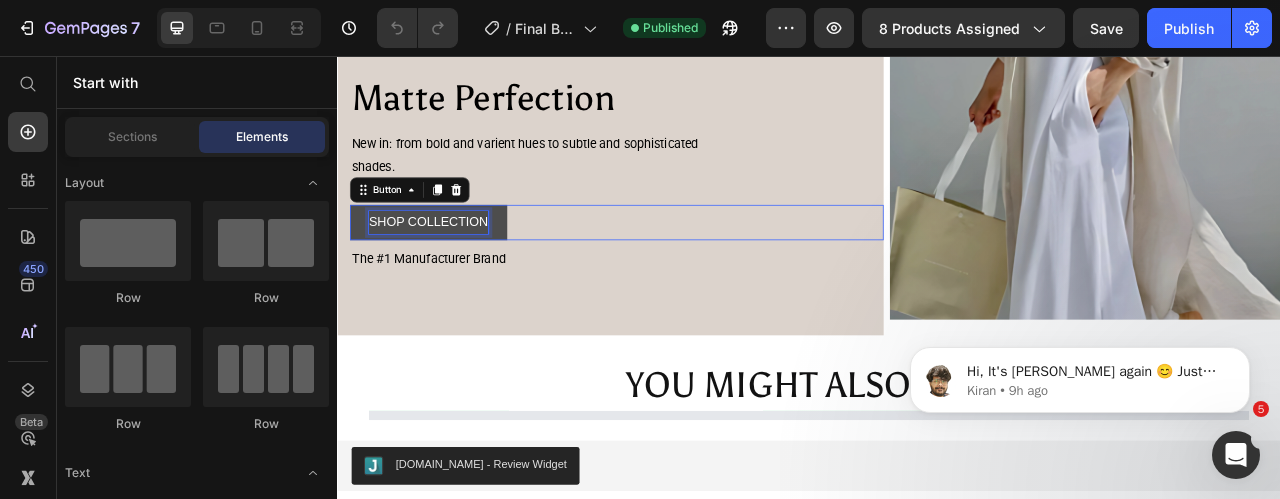 click on "SHOP COLLECTION" at bounding box center (453, 267) 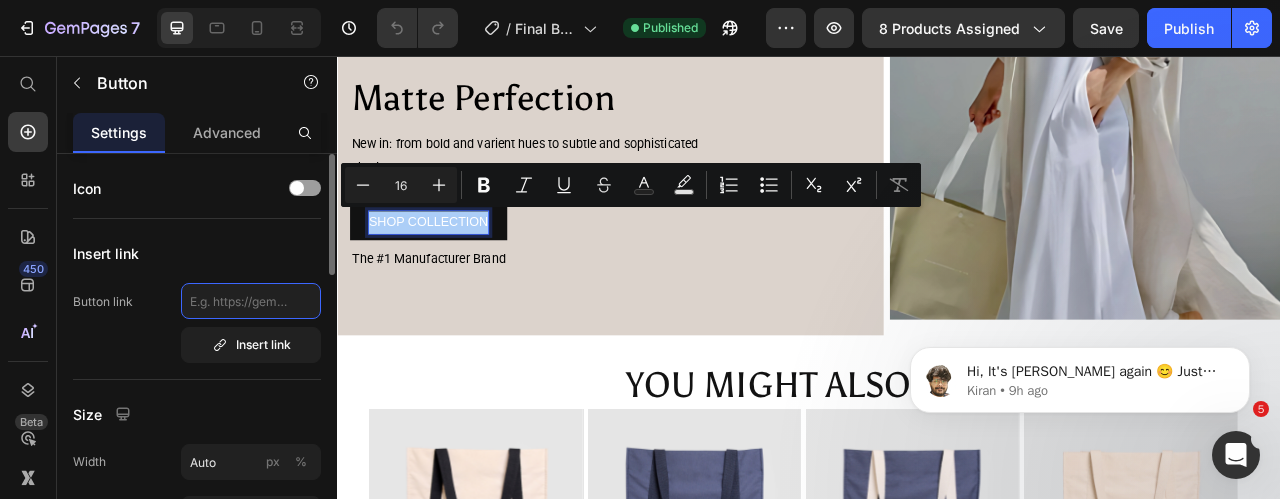 click 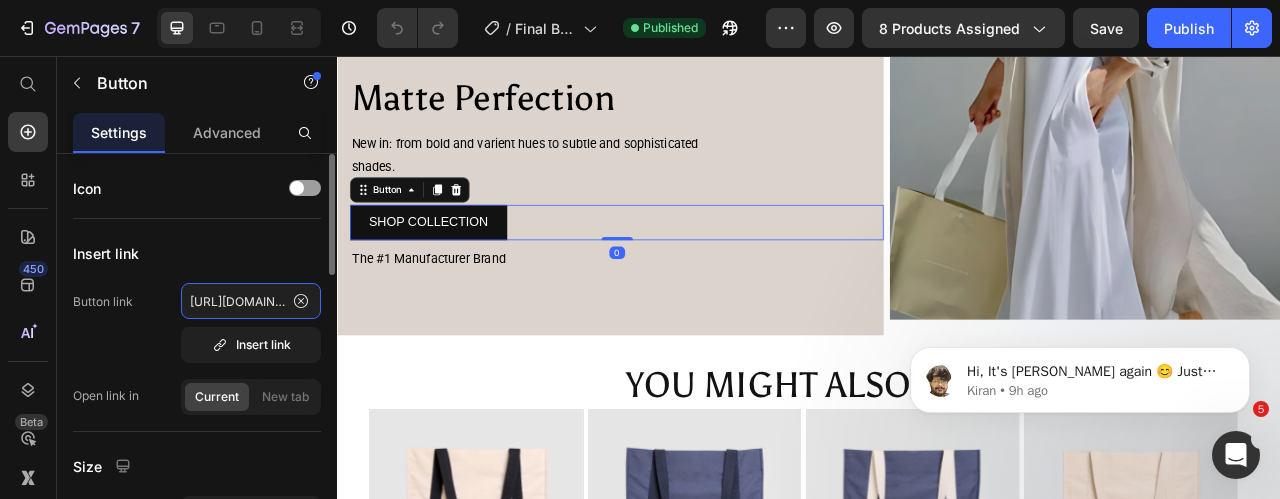 scroll, scrollTop: 0, scrollLeft: 142, axis: horizontal 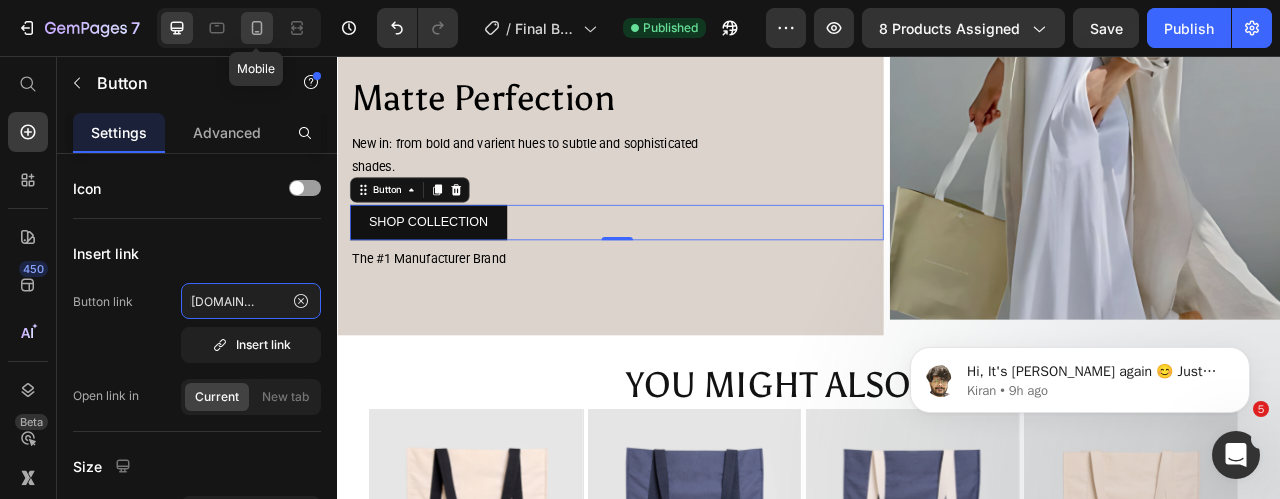 type on "https://tatudo.eu/collections/pillow-covers" 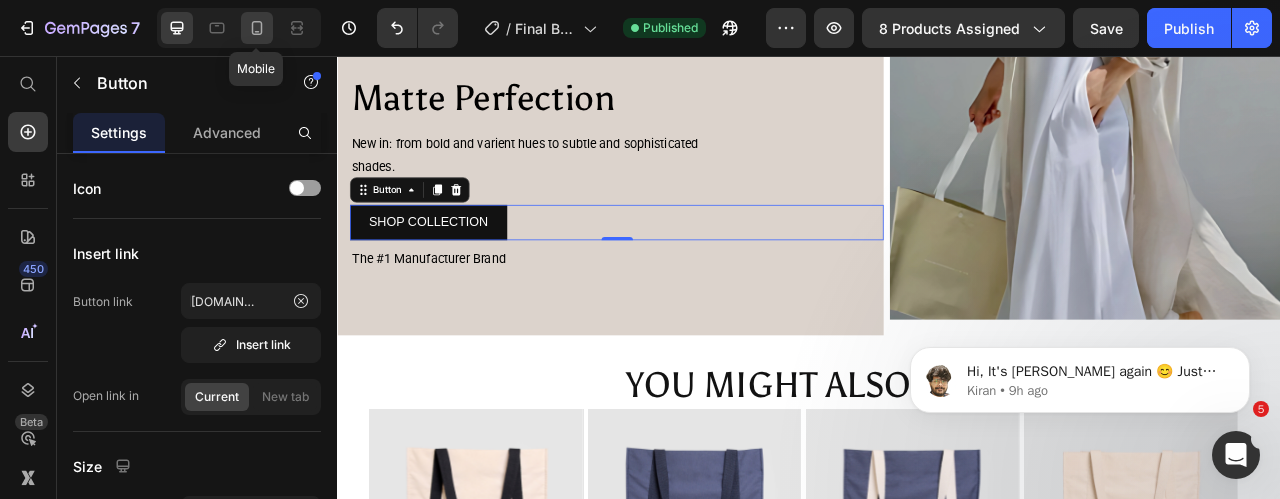 scroll, scrollTop: 0, scrollLeft: 0, axis: both 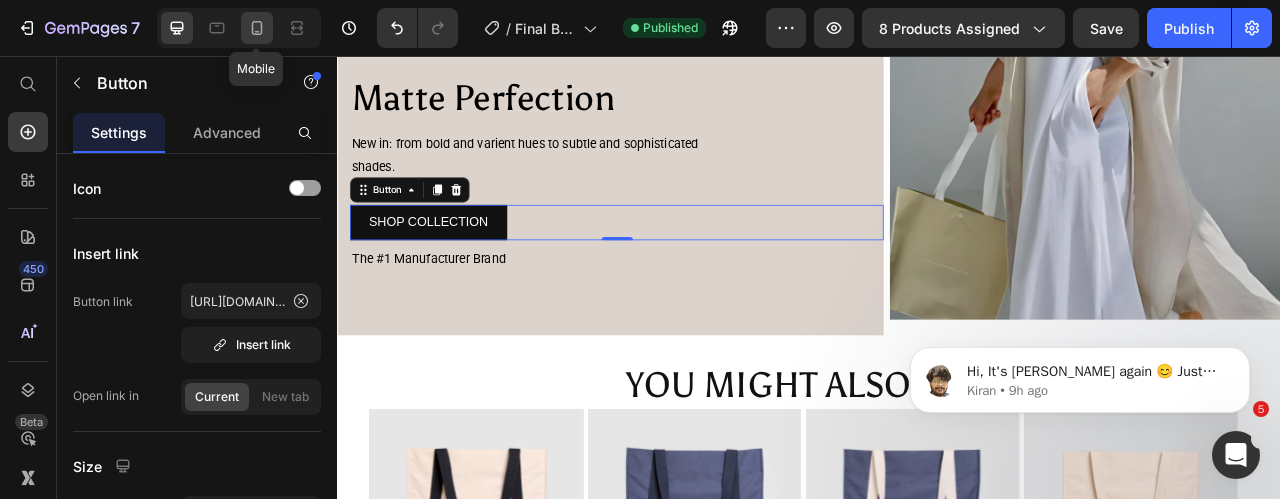 click 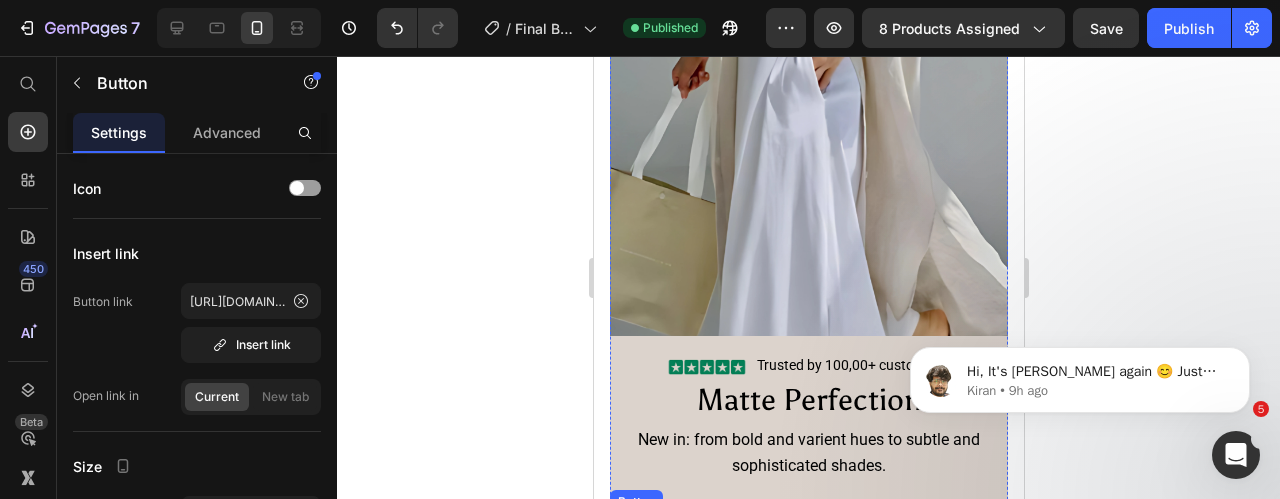 scroll, scrollTop: 2449, scrollLeft: 0, axis: vertical 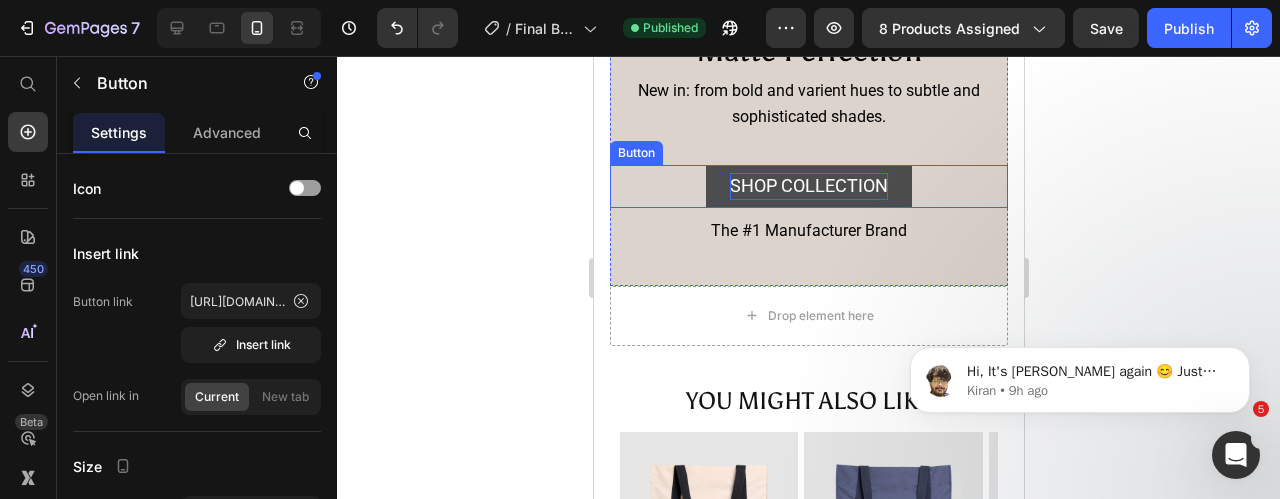 click on "SHOP COLLECTION" at bounding box center [808, 185] 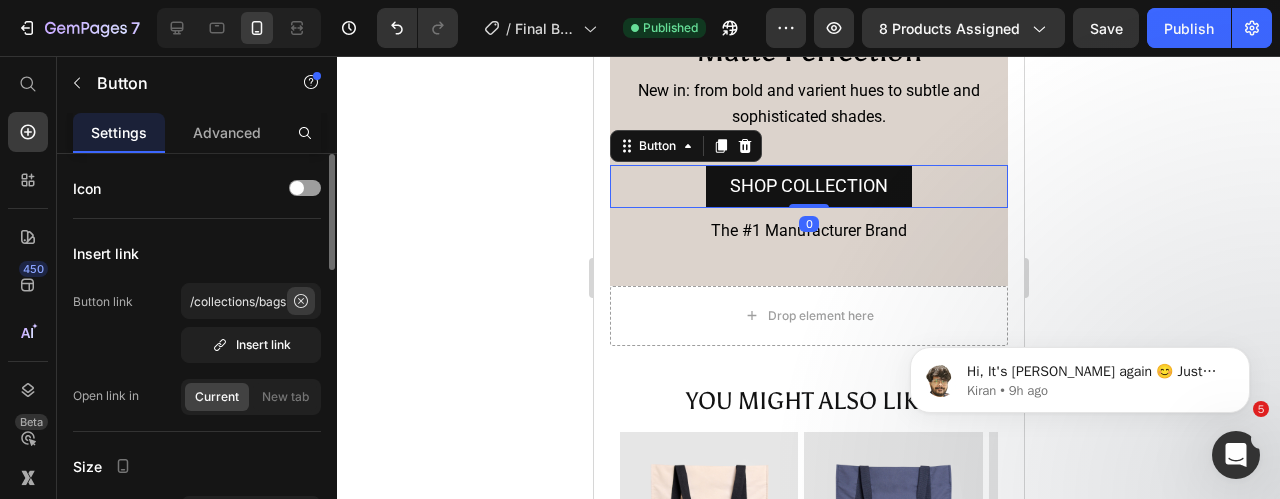 click 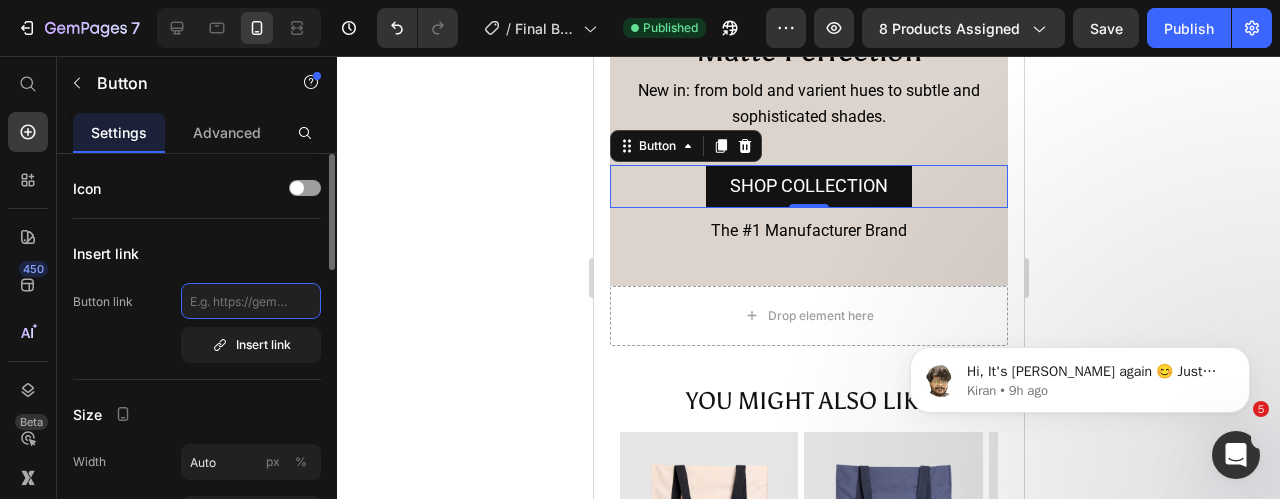 paste on "https://tatudo.eu/collections/pillow-covers" 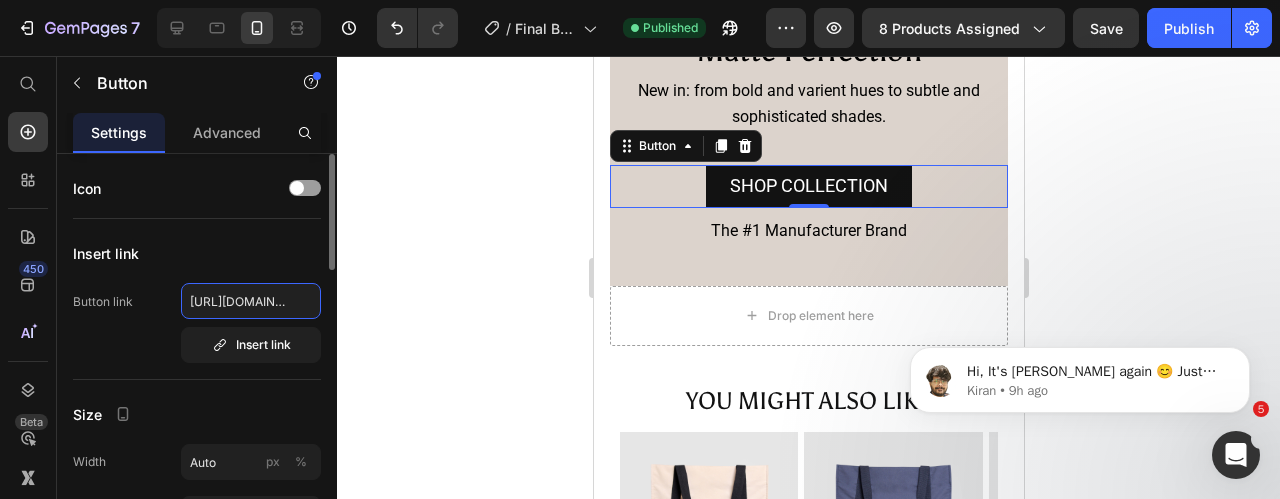 scroll, scrollTop: 0, scrollLeft: 142, axis: horizontal 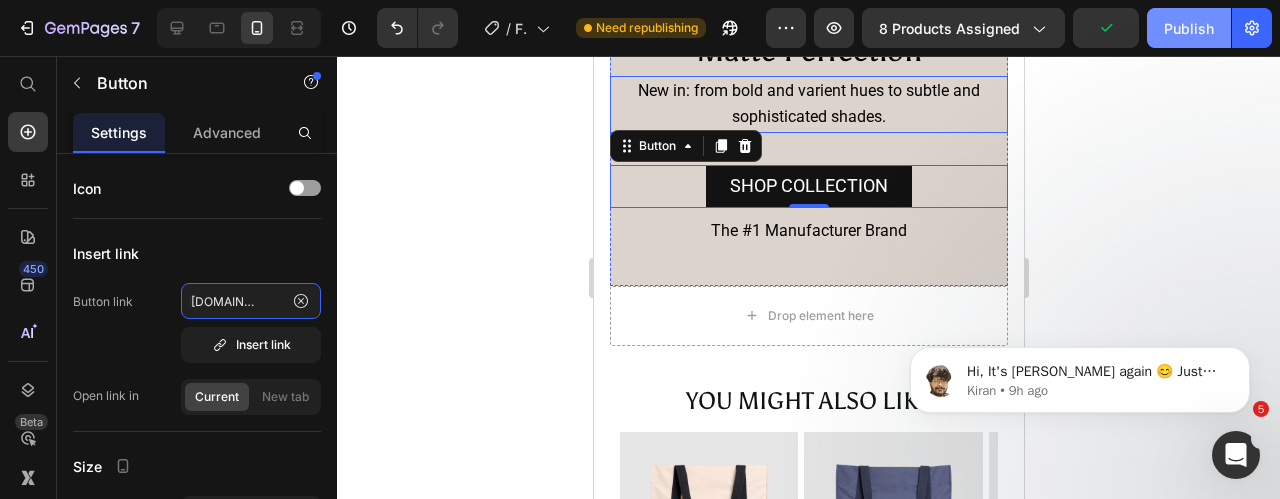 type on "https://tatudo.eu/collections/pillow-covers" 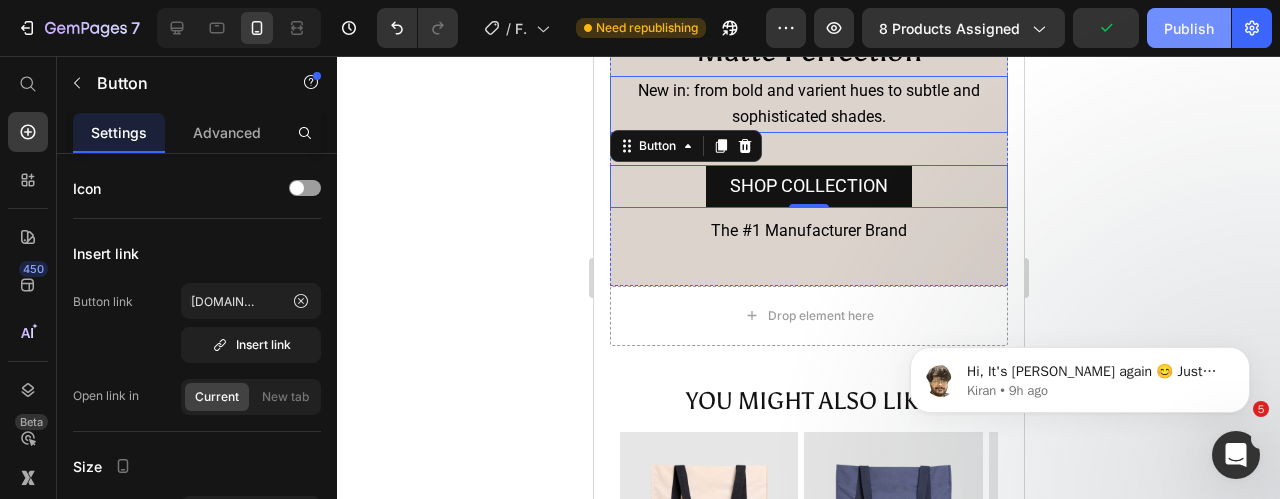 scroll, scrollTop: 0, scrollLeft: 0, axis: both 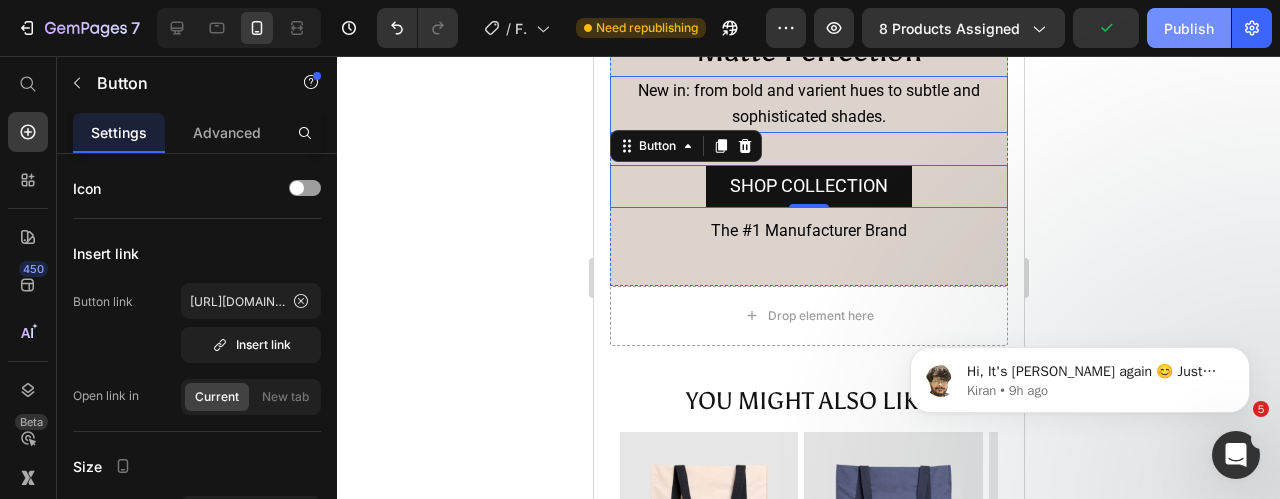 click on "Publish" at bounding box center (1189, 28) 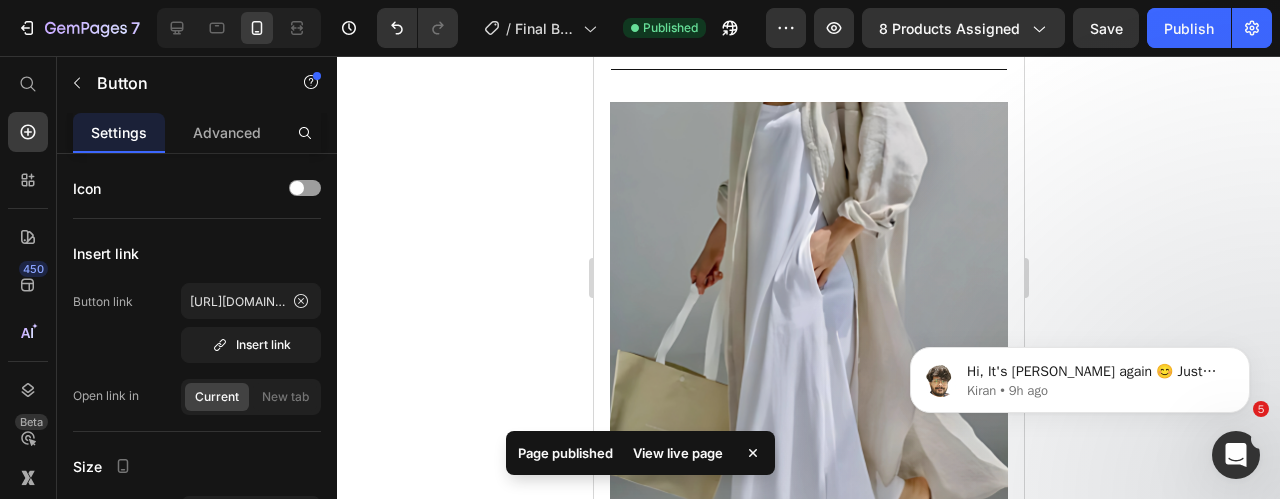 scroll, scrollTop: 1506, scrollLeft: 0, axis: vertical 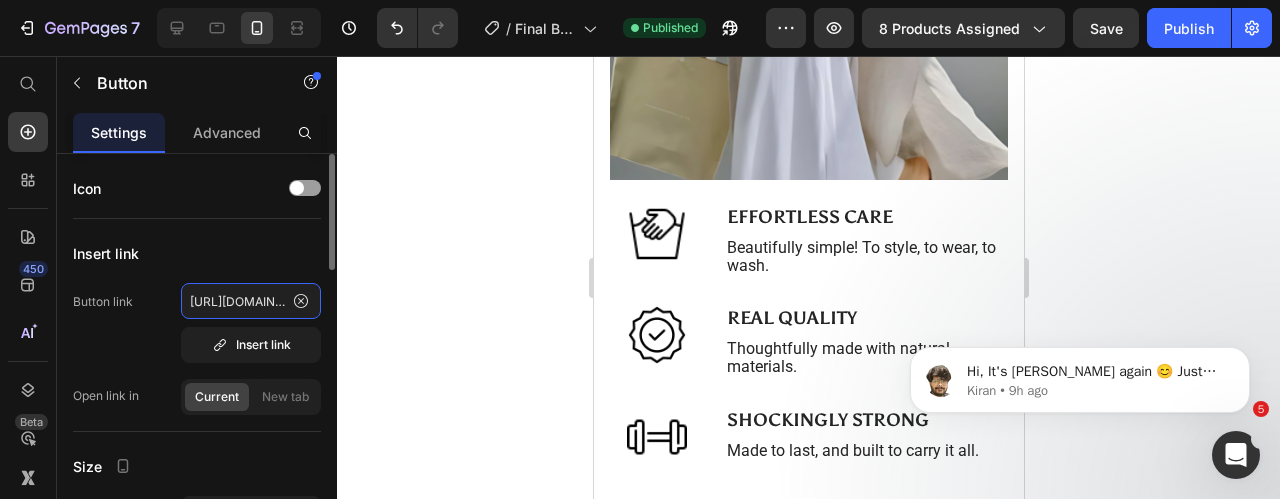click on "https://tatudo.eu/collections/pillow-covers" 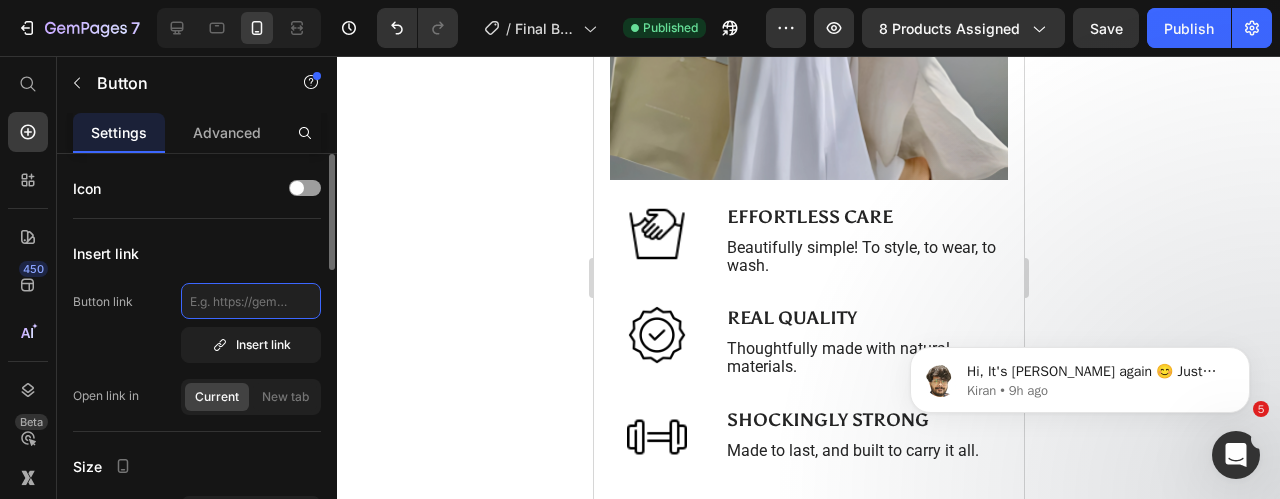paste on "https://tatudo.eu/collections/bags" 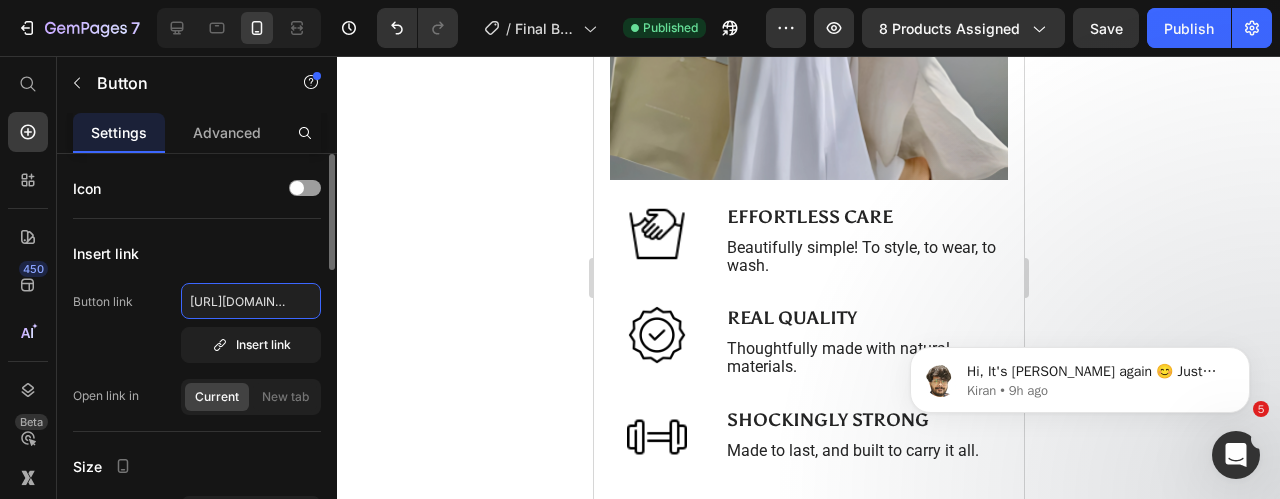scroll, scrollTop: 0, scrollLeft: 93, axis: horizontal 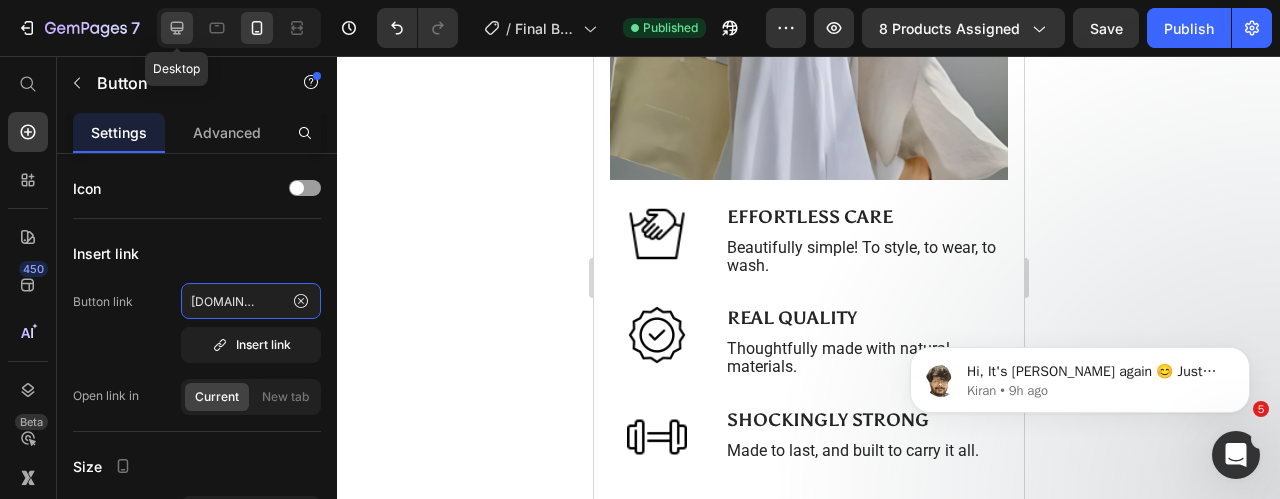 type on "https://tatudo.eu/collections/bags" 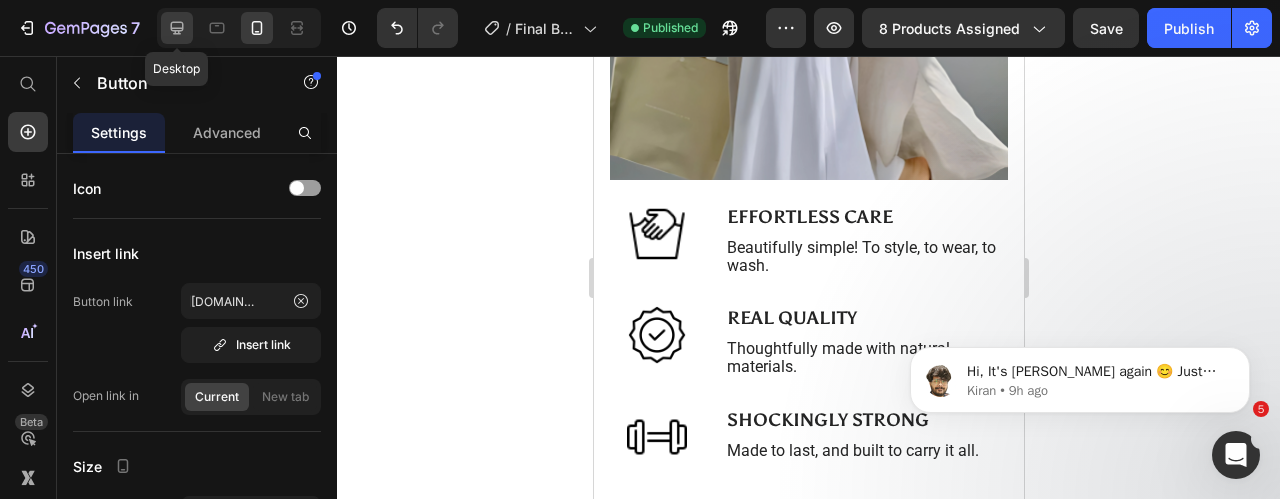 scroll, scrollTop: 0, scrollLeft: 0, axis: both 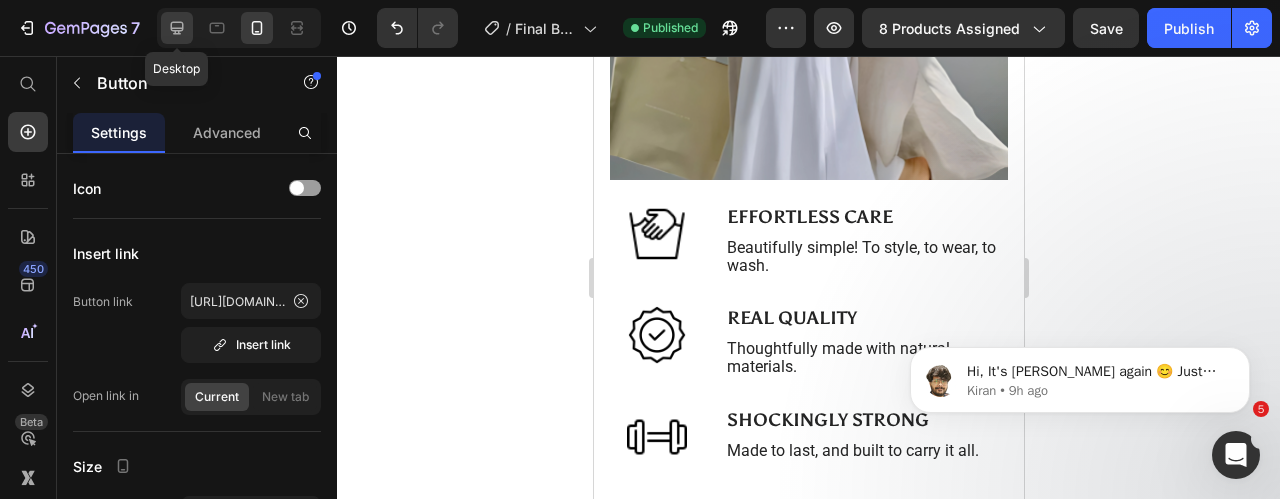 click 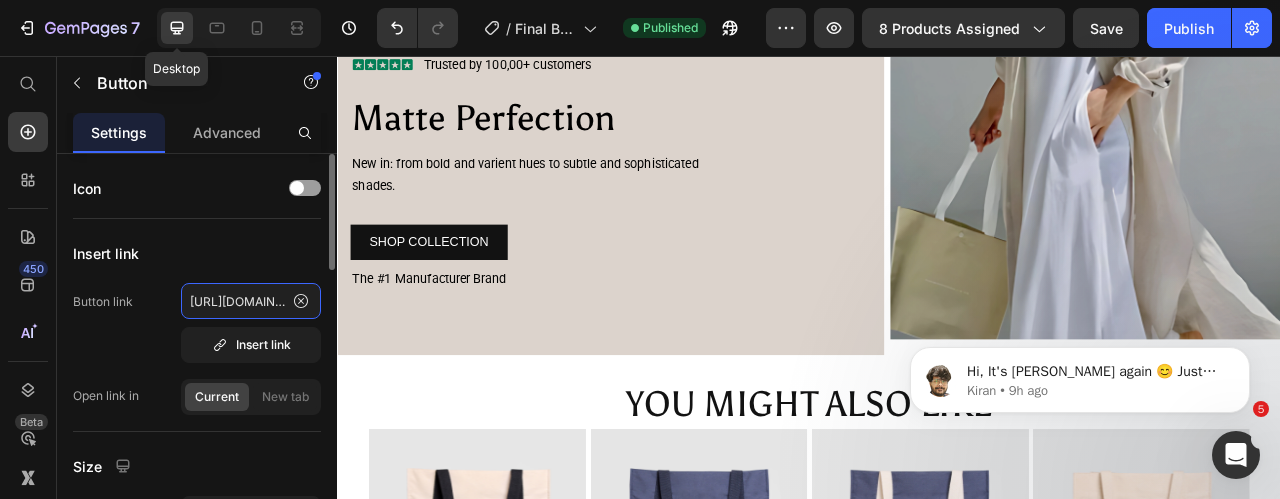 click on "https://tatudo.eu/collections/bags" 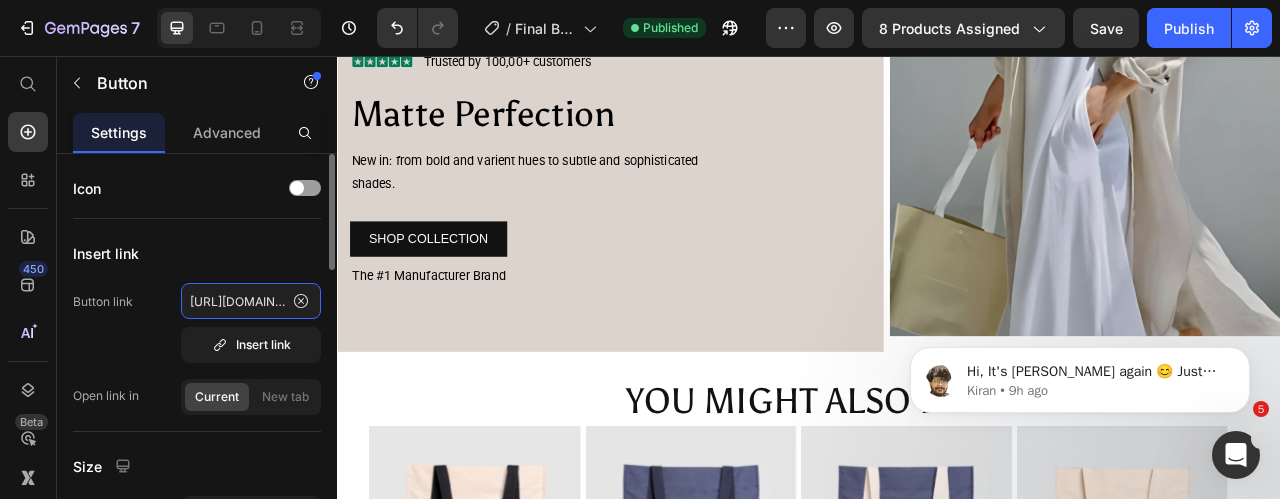 click on "https://tatudo.eu/collections/bags" 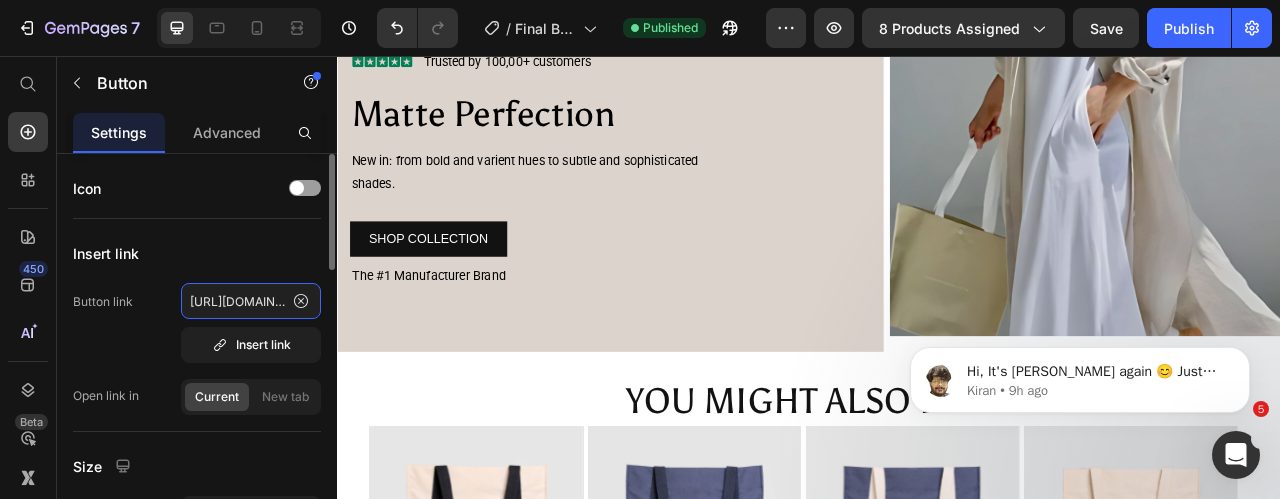type on "https://tatdo.eu/collections/bags" 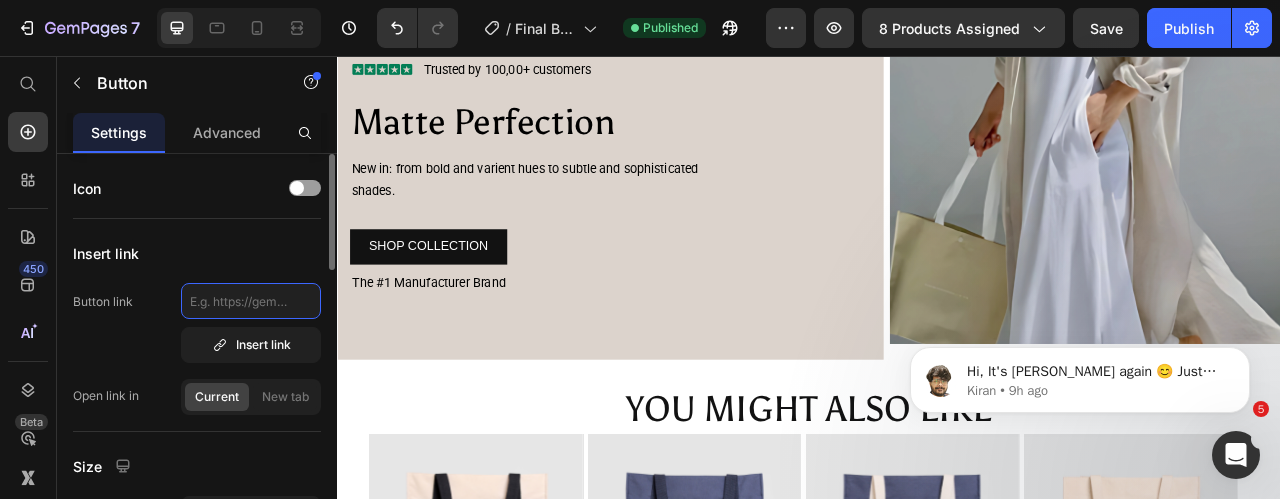 paste on "https://tatudo.eu/collections/bags" 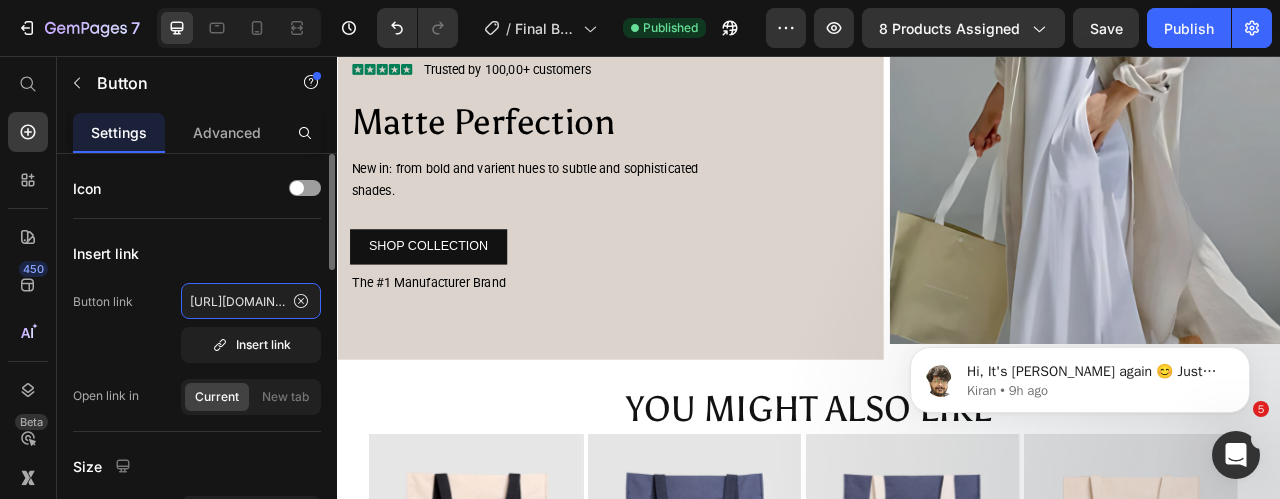 scroll, scrollTop: 0, scrollLeft: 93, axis: horizontal 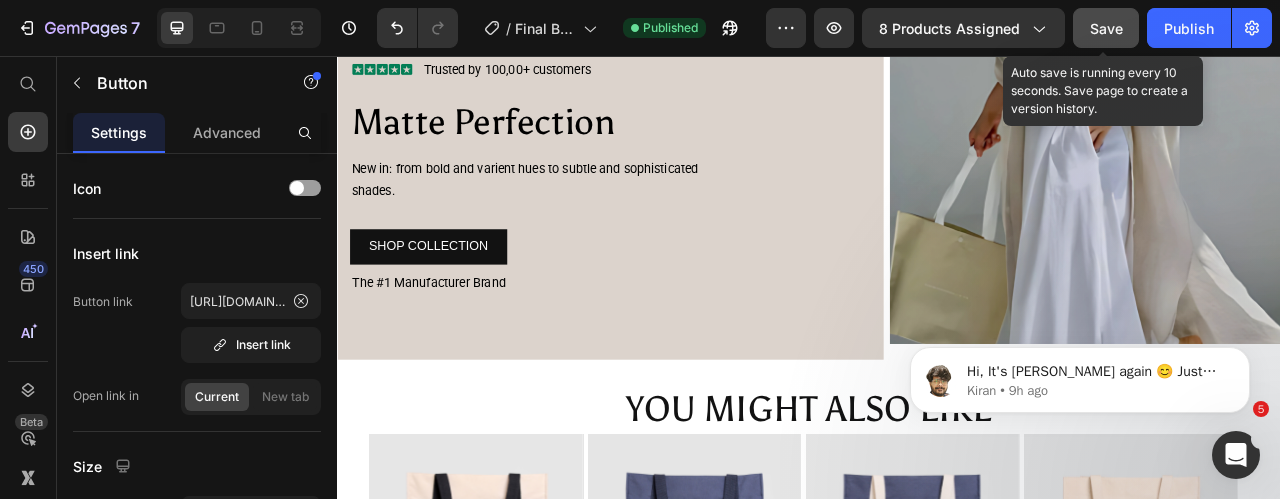 click on "Save" at bounding box center [1106, 28] 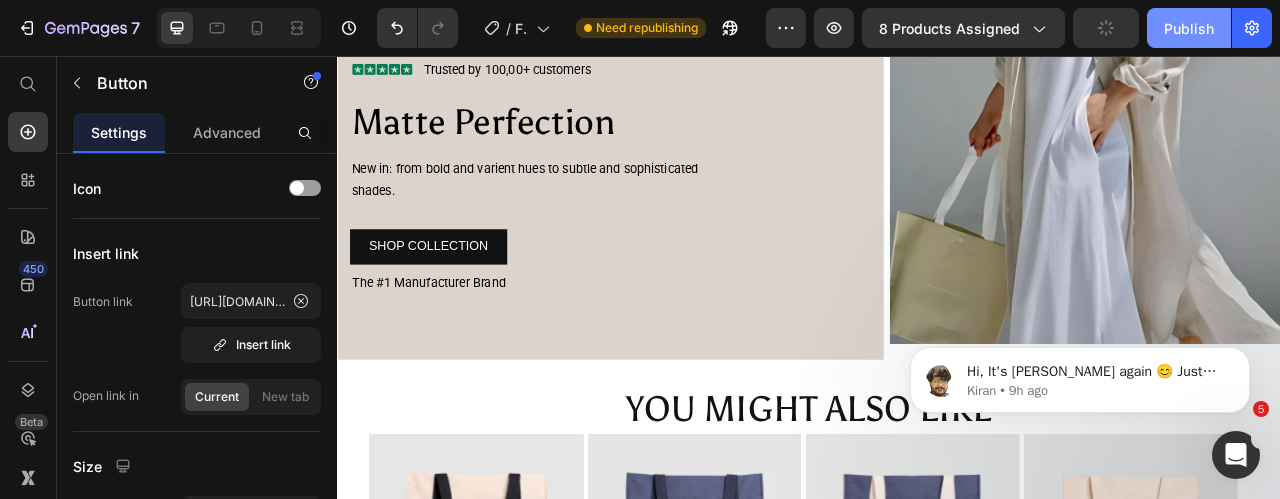 click on "Publish" 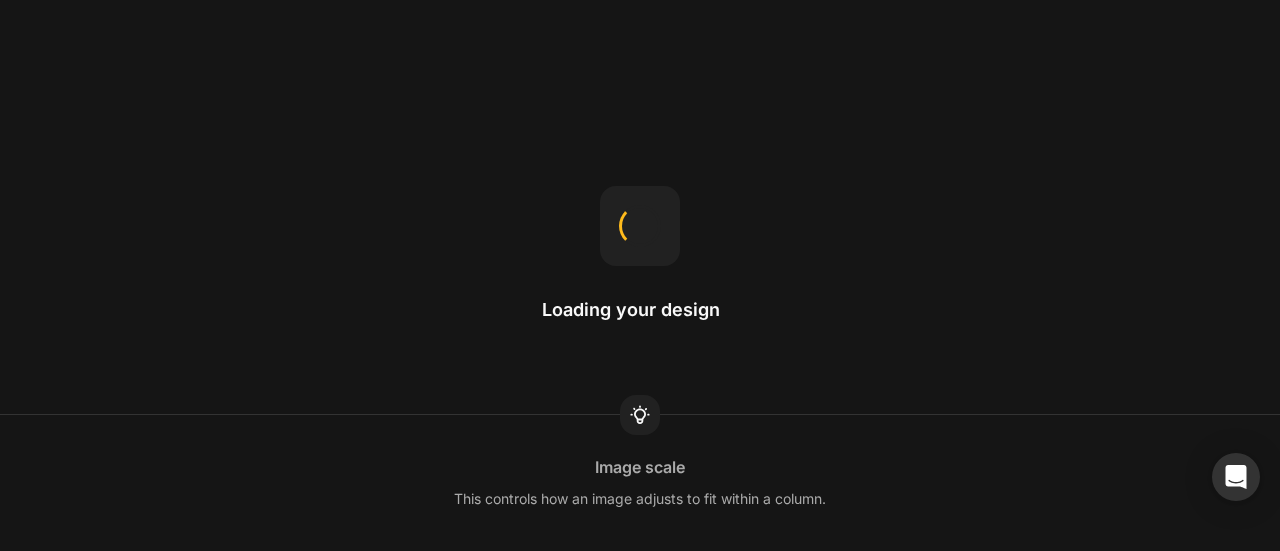 scroll, scrollTop: 0, scrollLeft: 0, axis: both 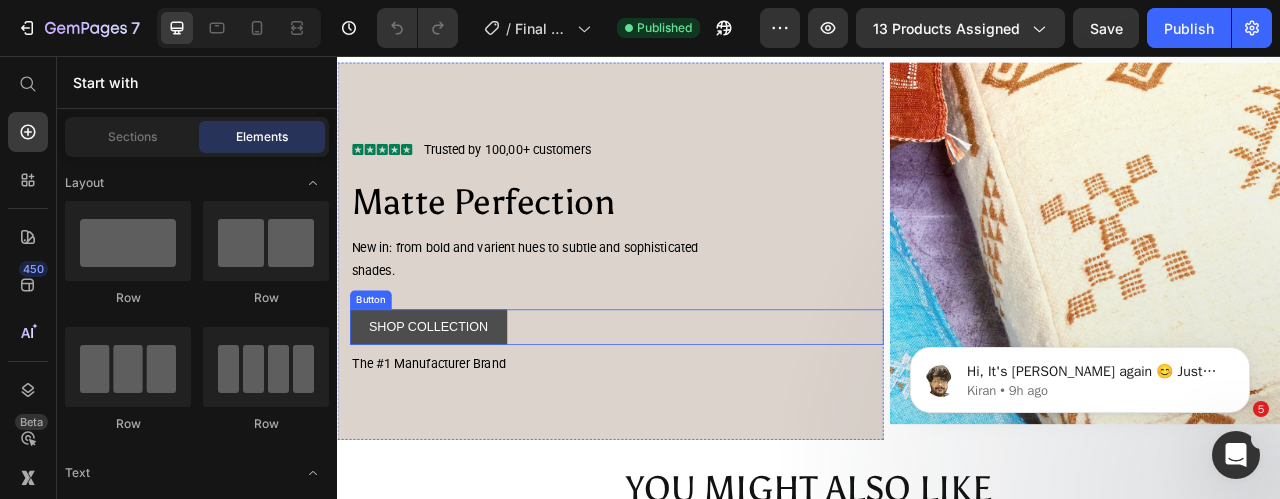 click on "SHOP COLLECTION" at bounding box center [453, 400] 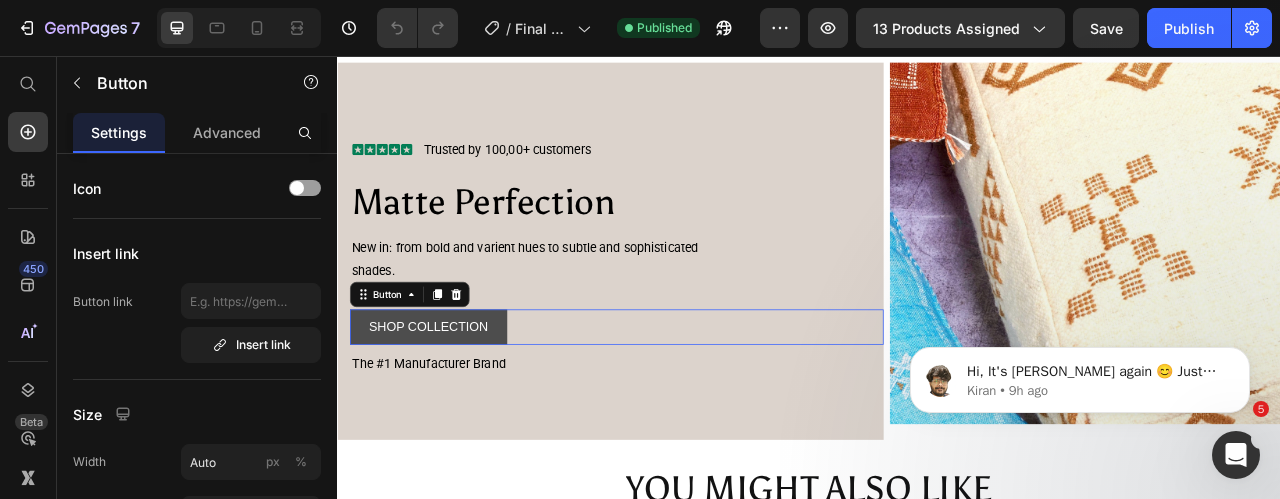 click on "SHOP COLLECTION" at bounding box center [453, 400] 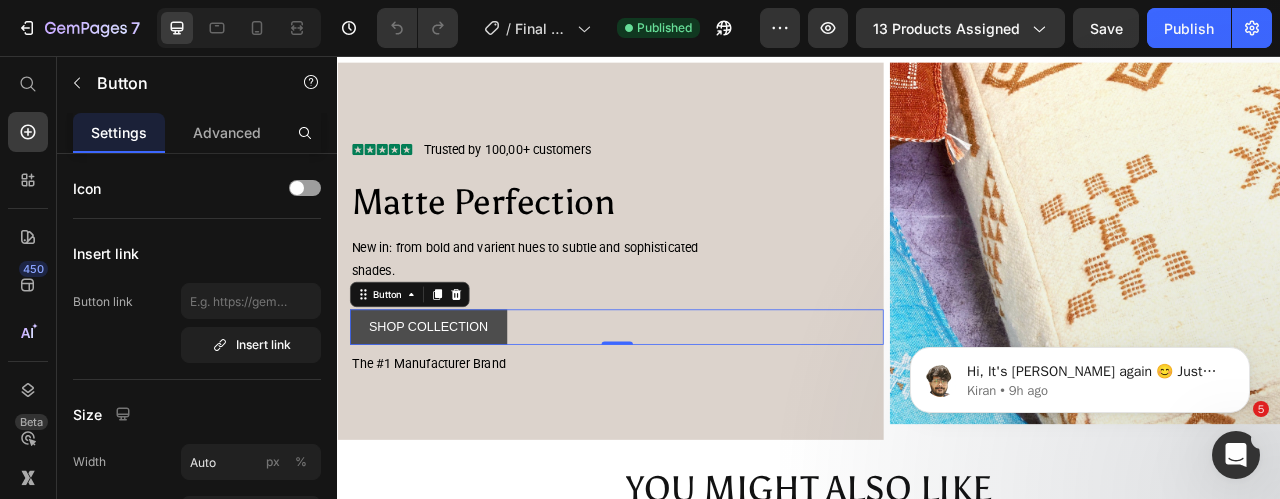 click on "SHOP COLLECTION" at bounding box center [453, 400] 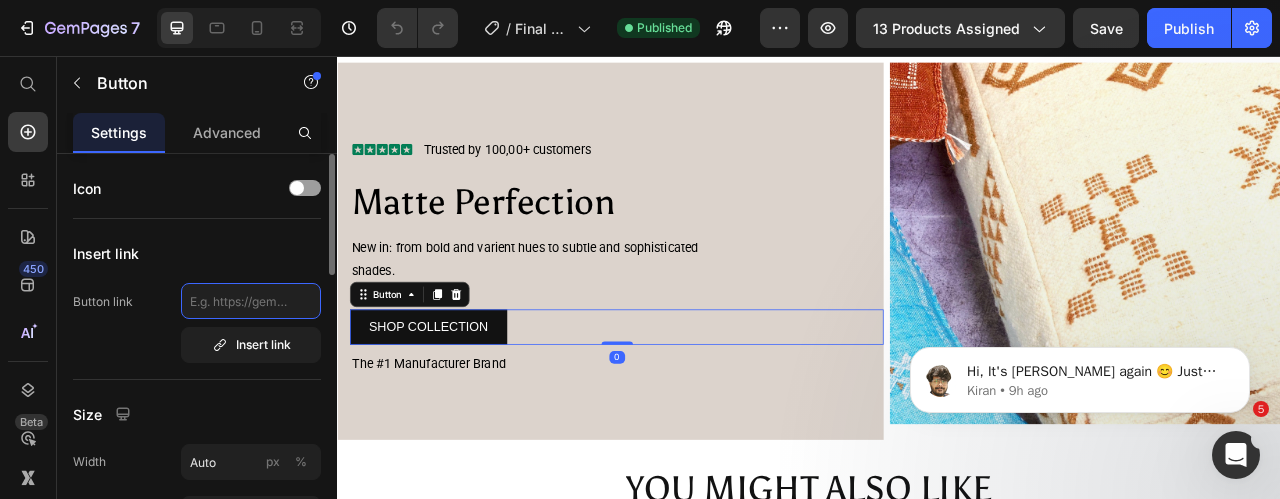 click 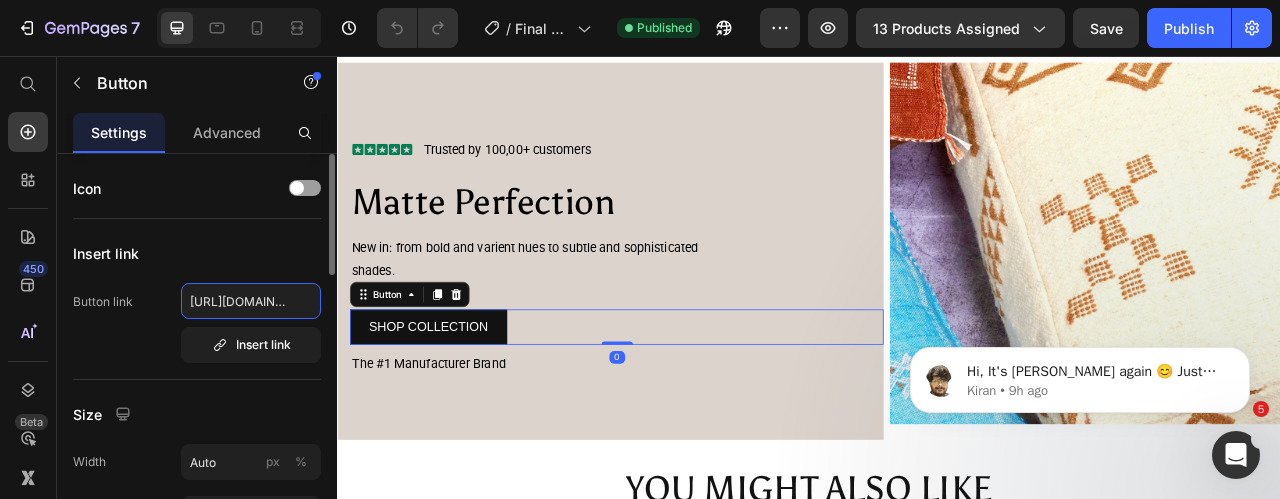 scroll, scrollTop: 0, scrollLeft: 97, axis: horizontal 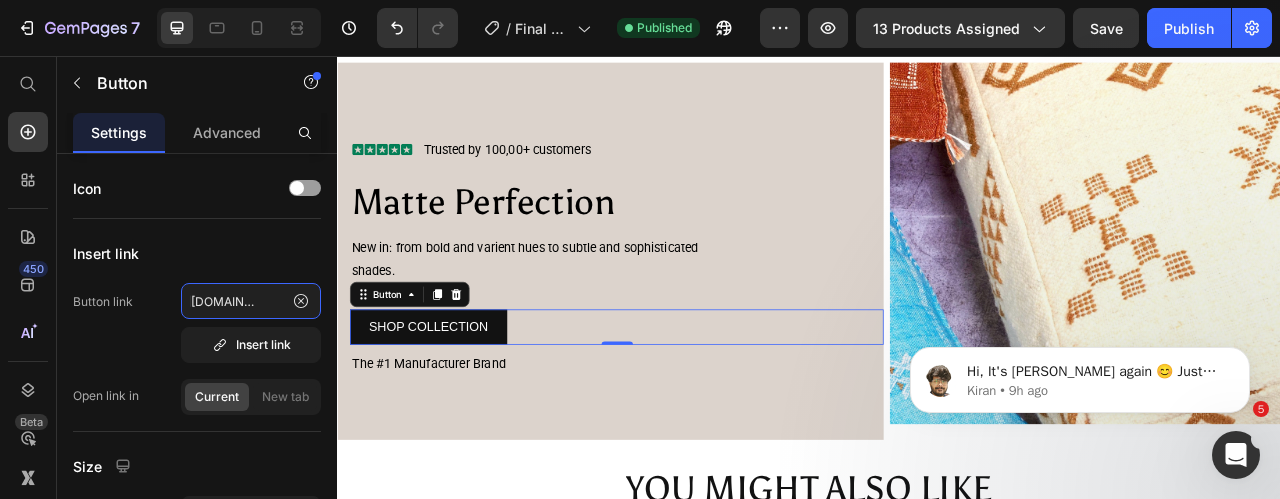 type on "[URL][DOMAIN_NAME]" 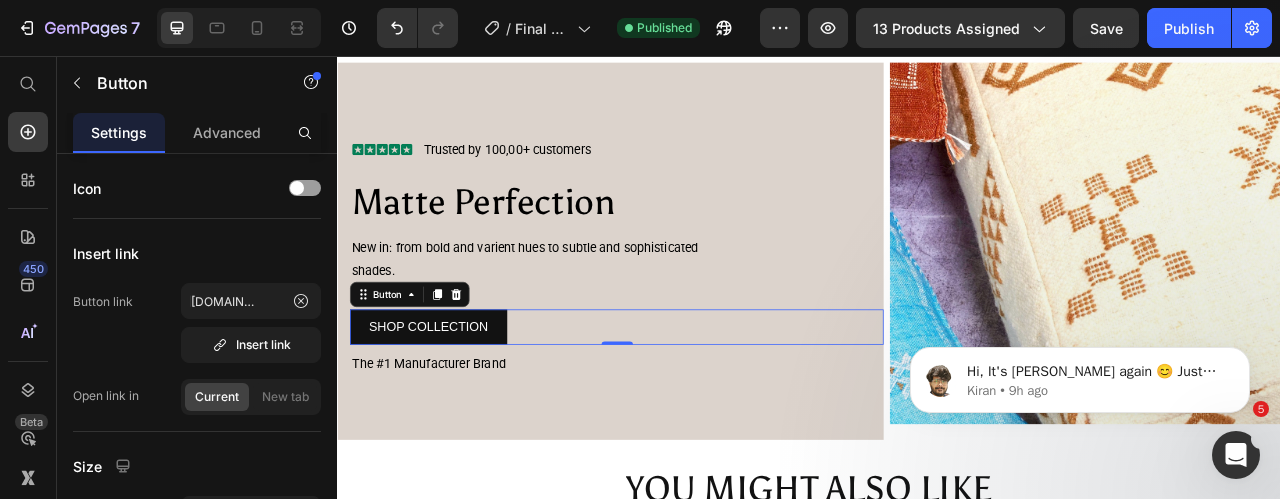 scroll, scrollTop: 0, scrollLeft: 0, axis: both 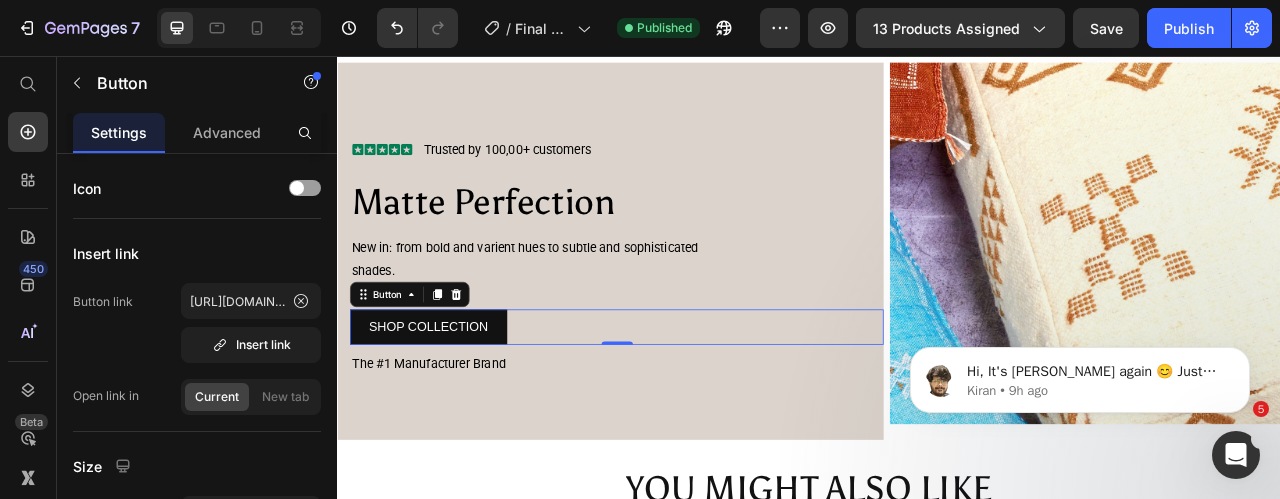 click at bounding box center [239, 28] 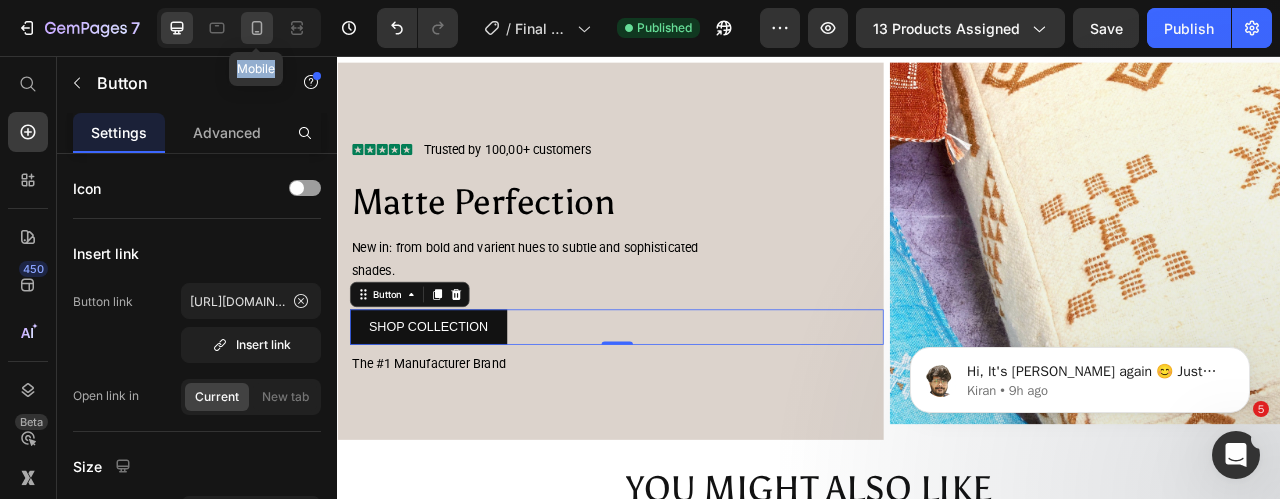 click on "Mobile" at bounding box center (239, 28) 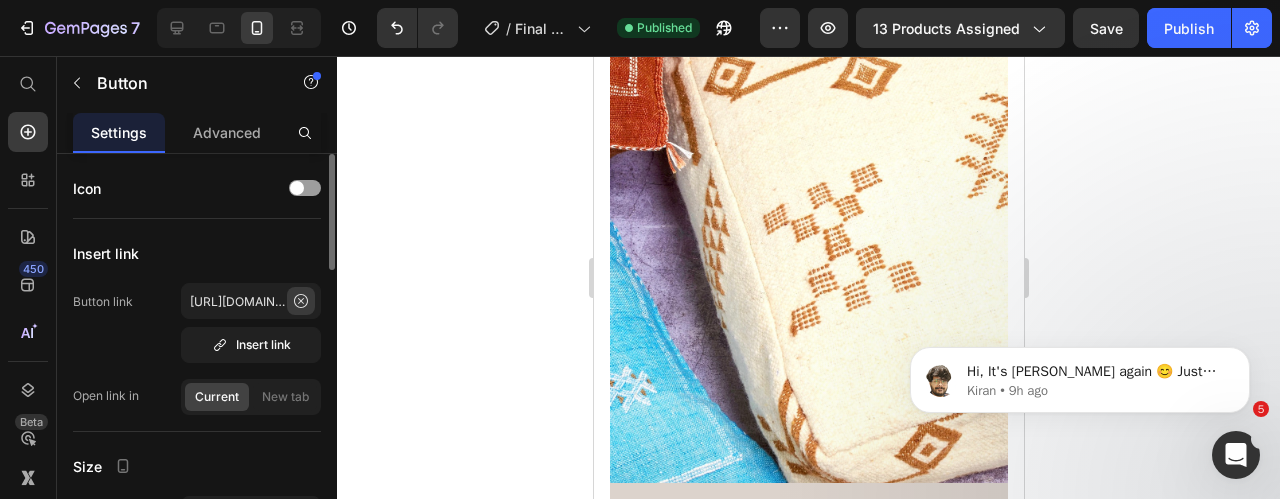 scroll, scrollTop: 1768, scrollLeft: 0, axis: vertical 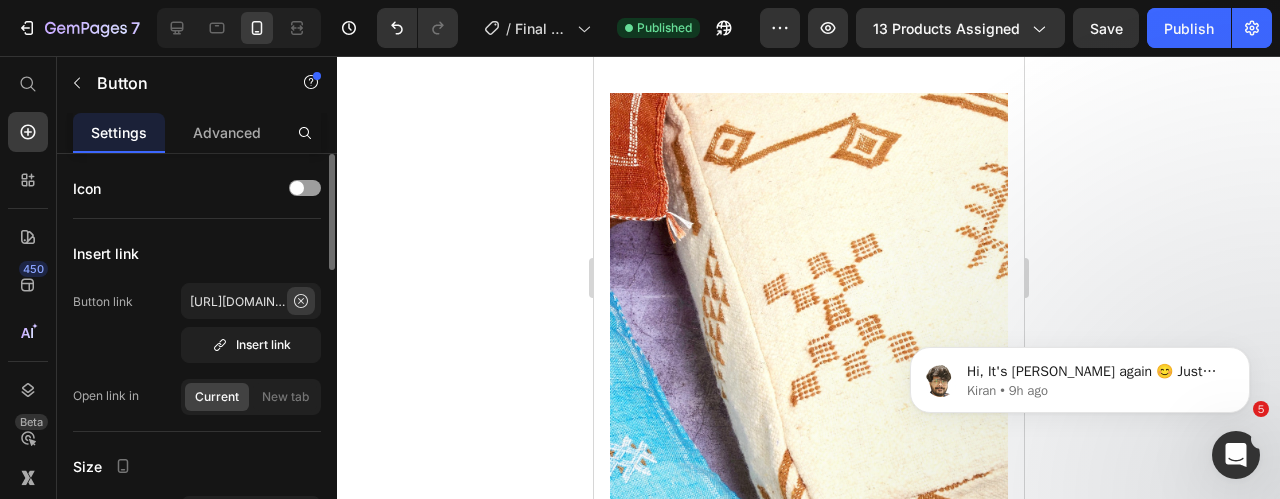 click 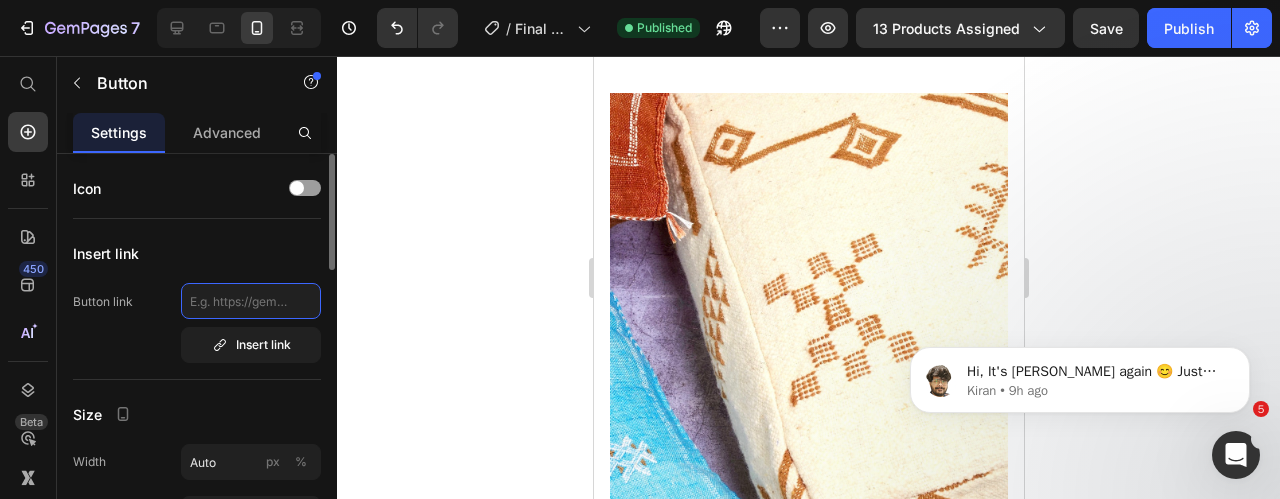 scroll, scrollTop: 0, scrollLeft: 0, axis: both 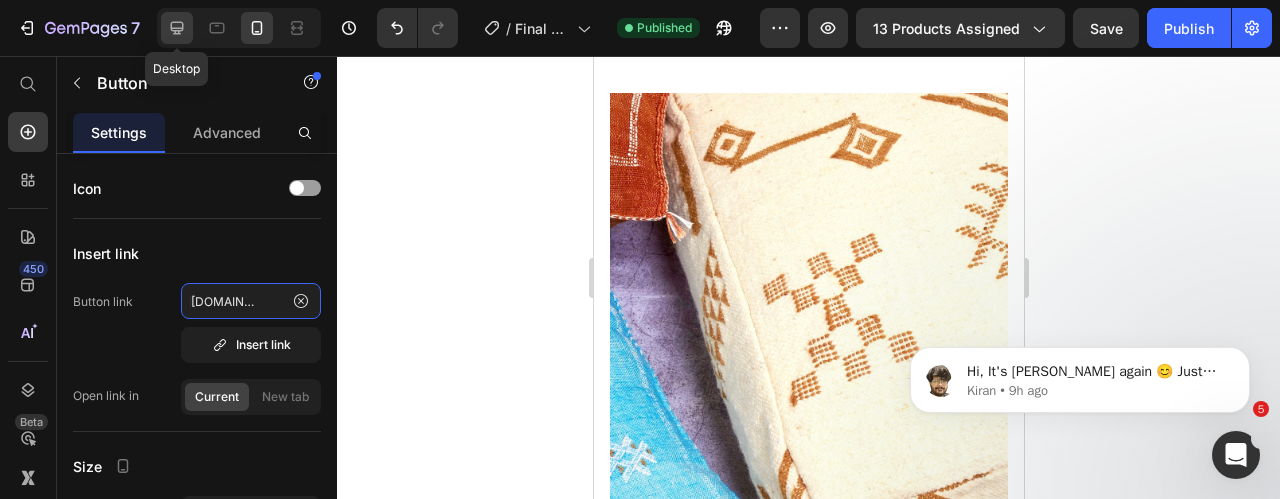type on "[URL][DOMAIN_NAME]" 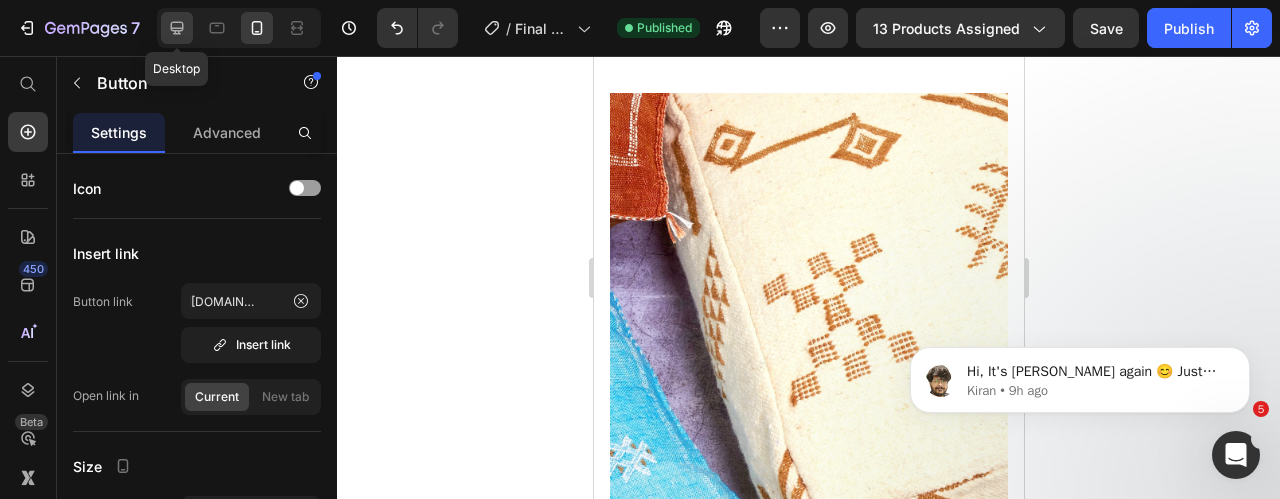 scroll, scrollTop: 0, scrollLeft: 0, axis: both 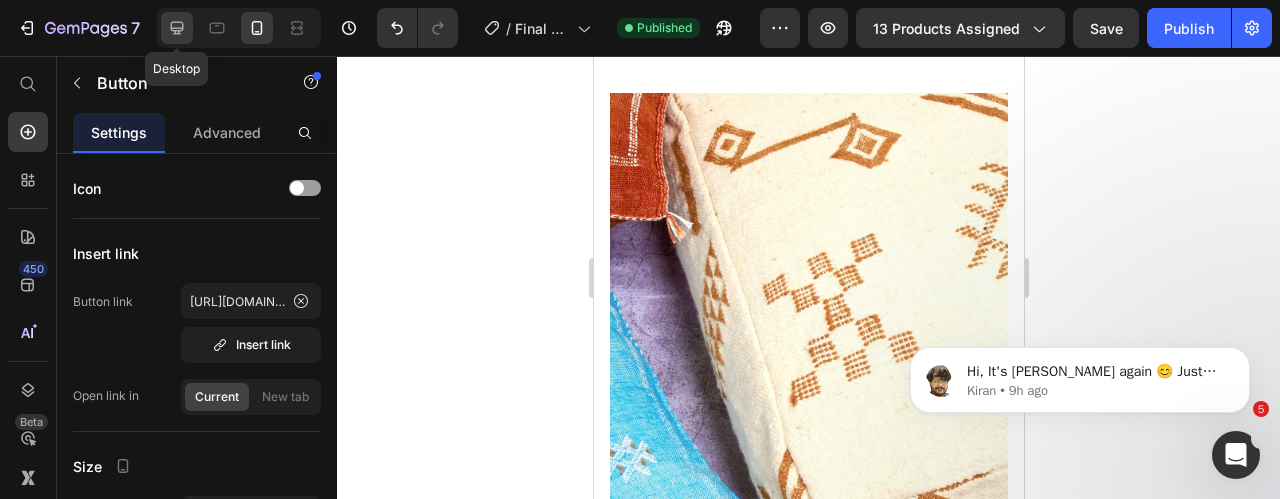 click 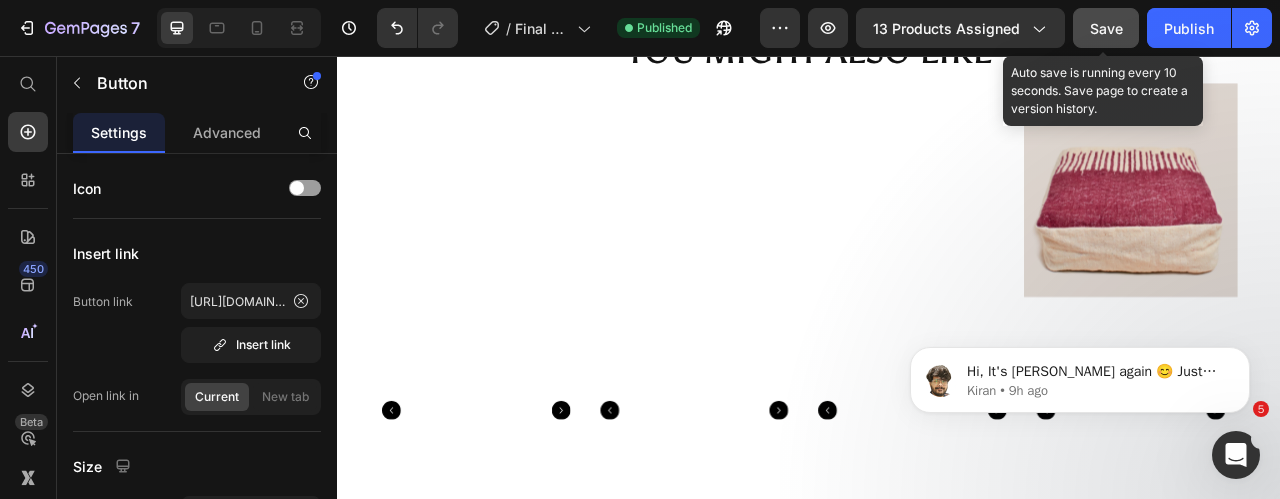 scroll, scrollTop: 1933, scrollLeft: 0, axis: vertical 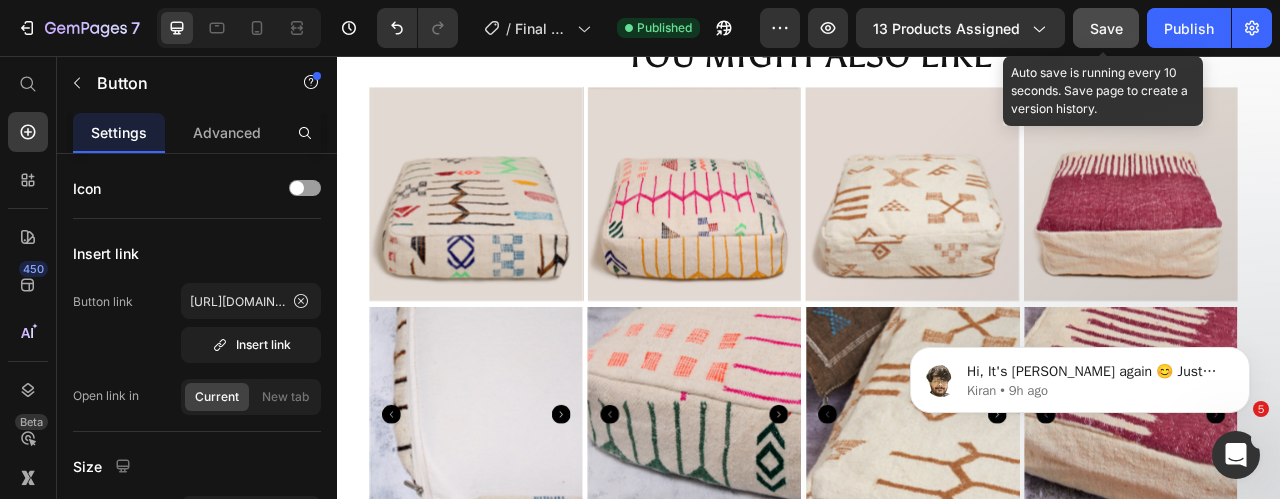 click on "Save" at bounding box center [1106, 28] 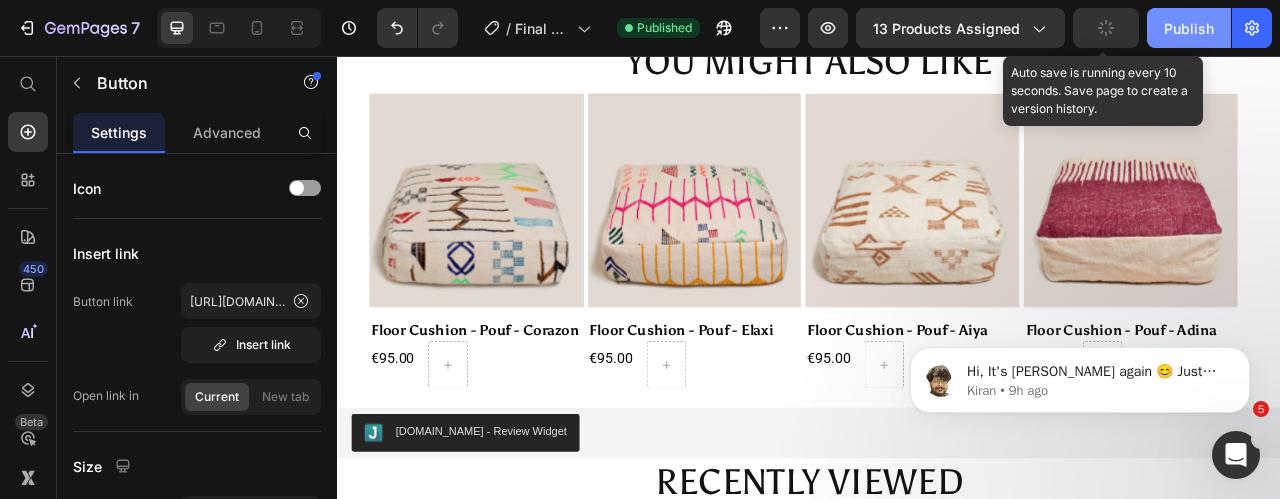 scroll, scrollTop: 1633, scrollLeft: 0, axis: vertical 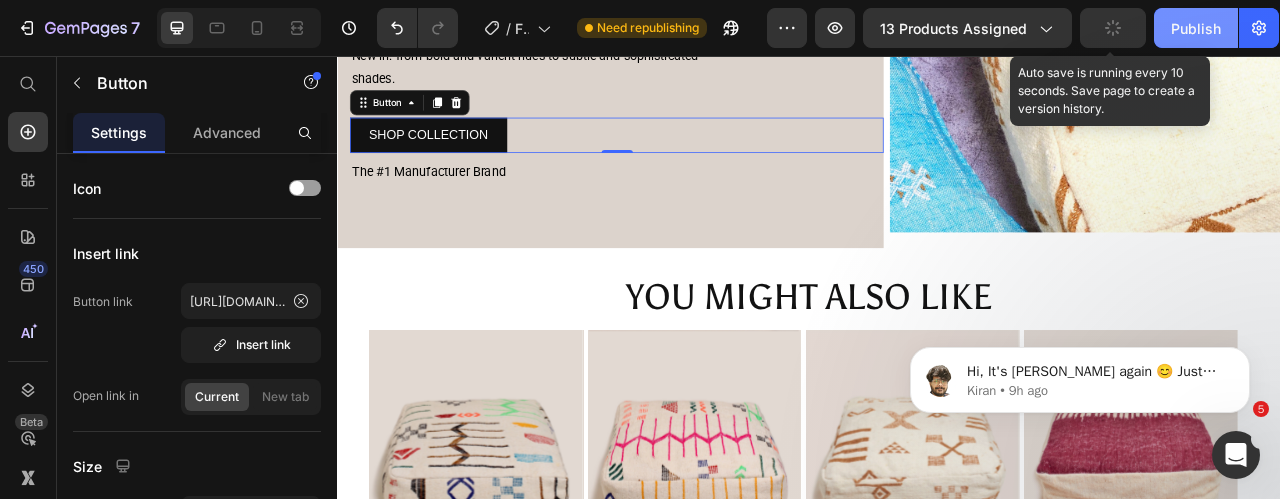 click on "Publish" 